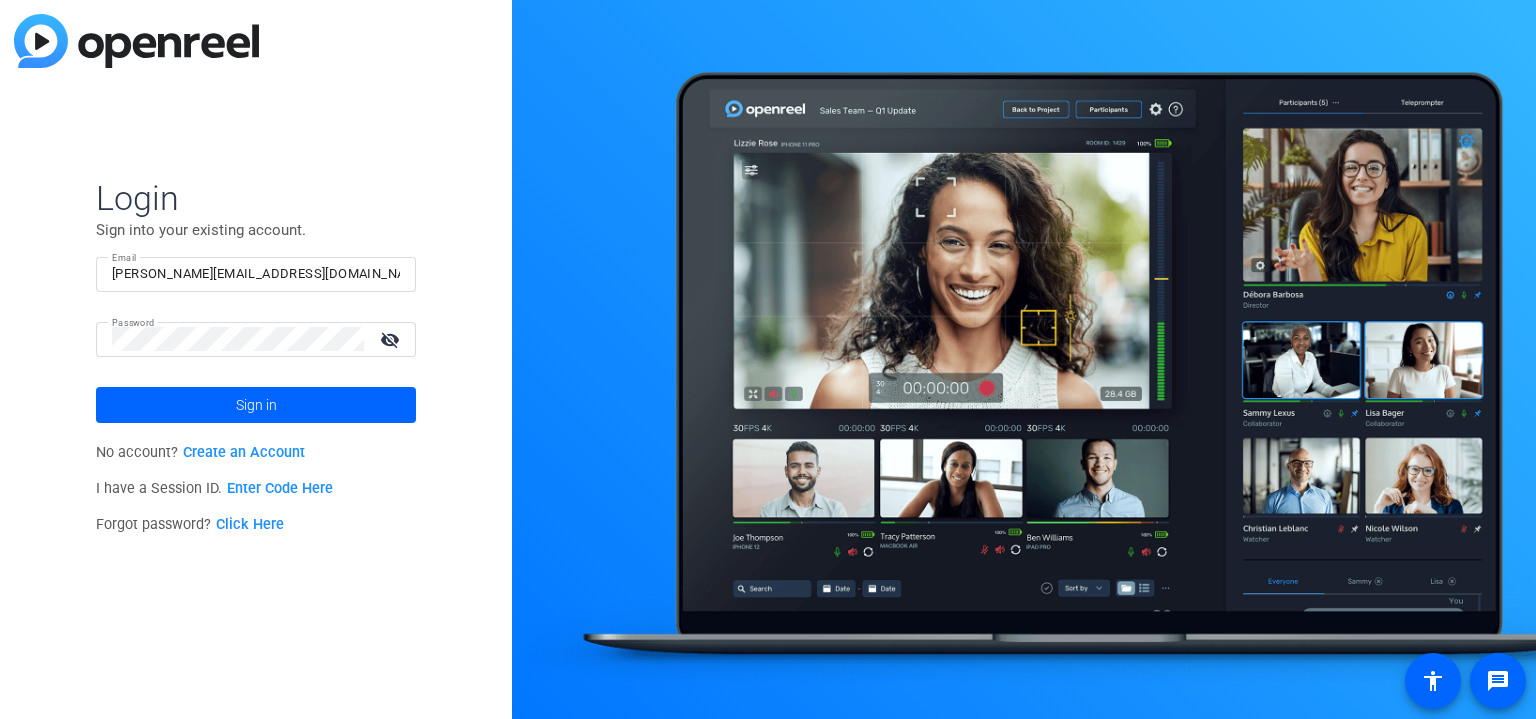 scroll, scrollTop: 0, scrollLeft: 0, axis: both 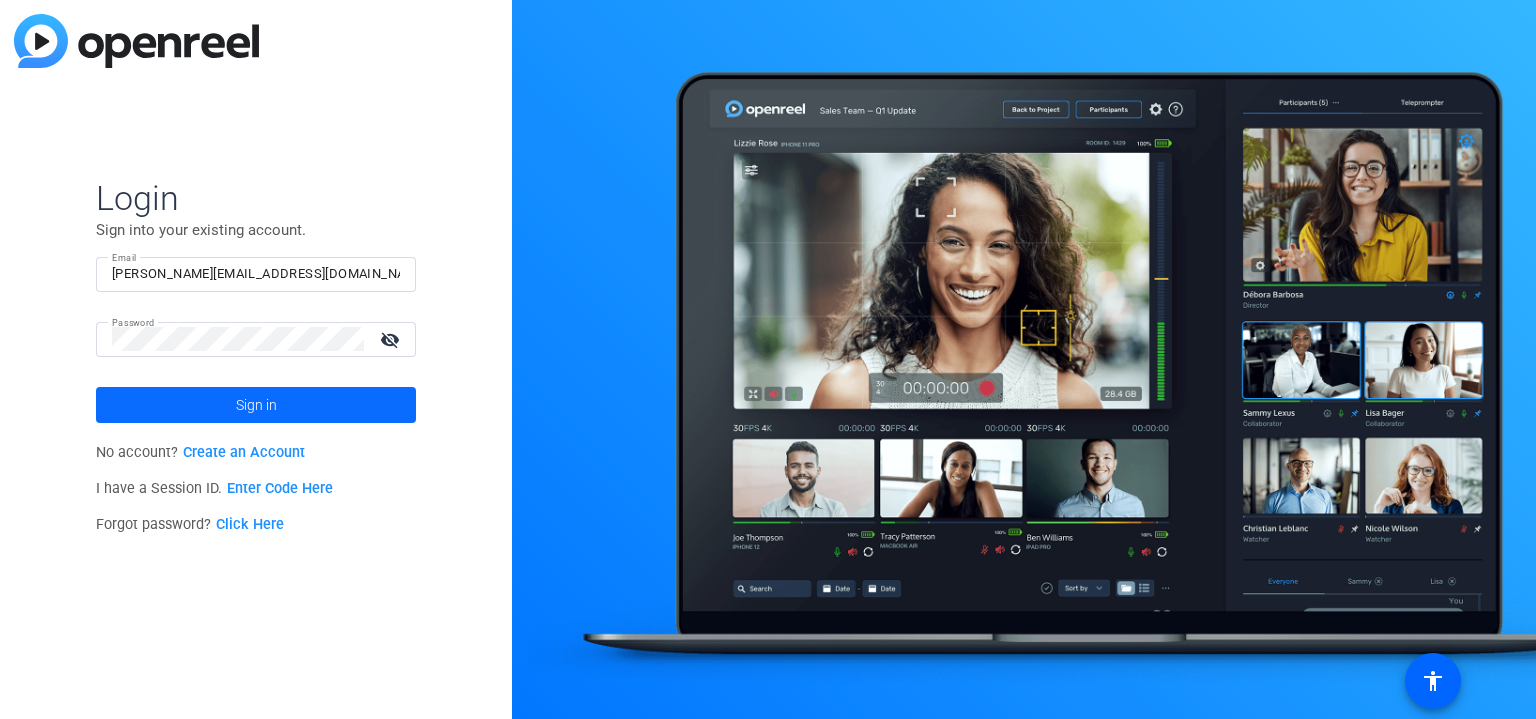 click 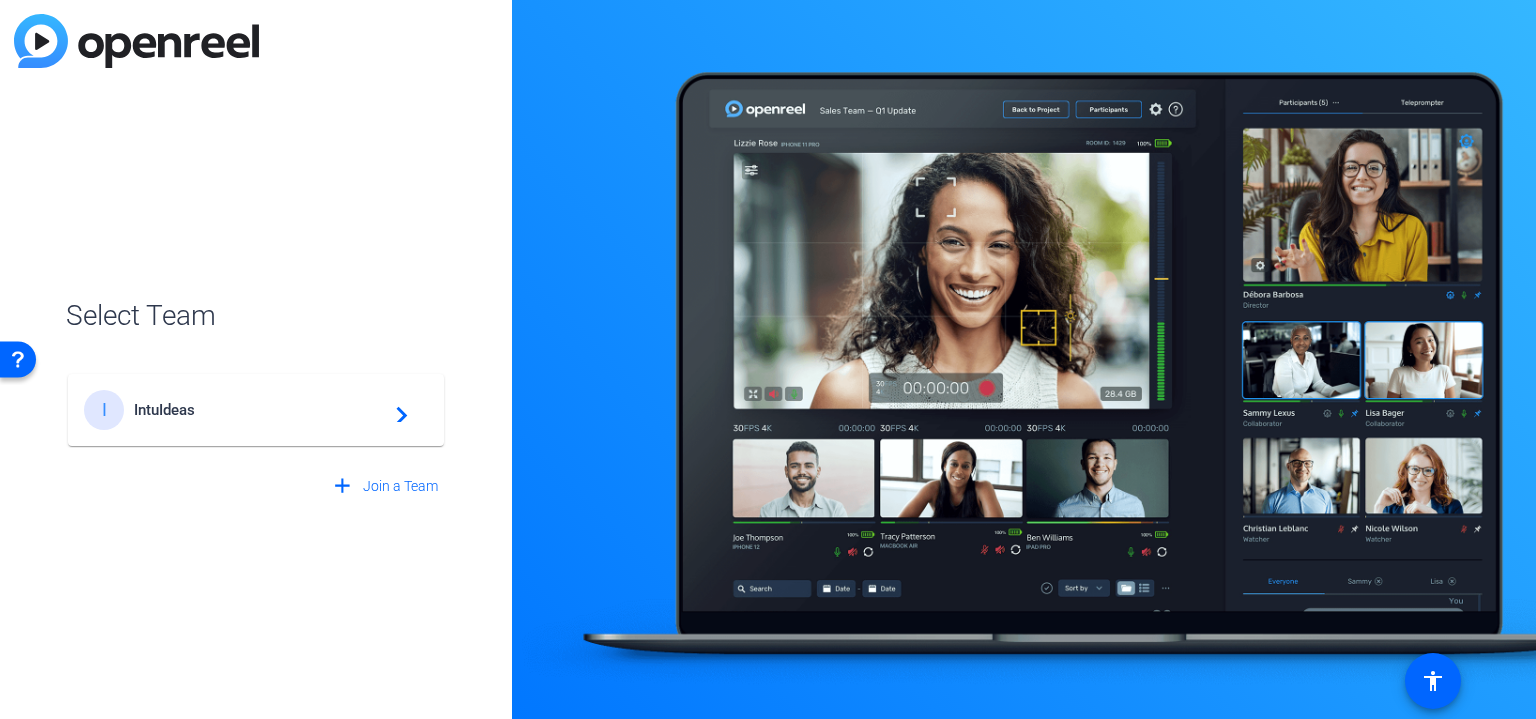 click on "IntuIdeas" 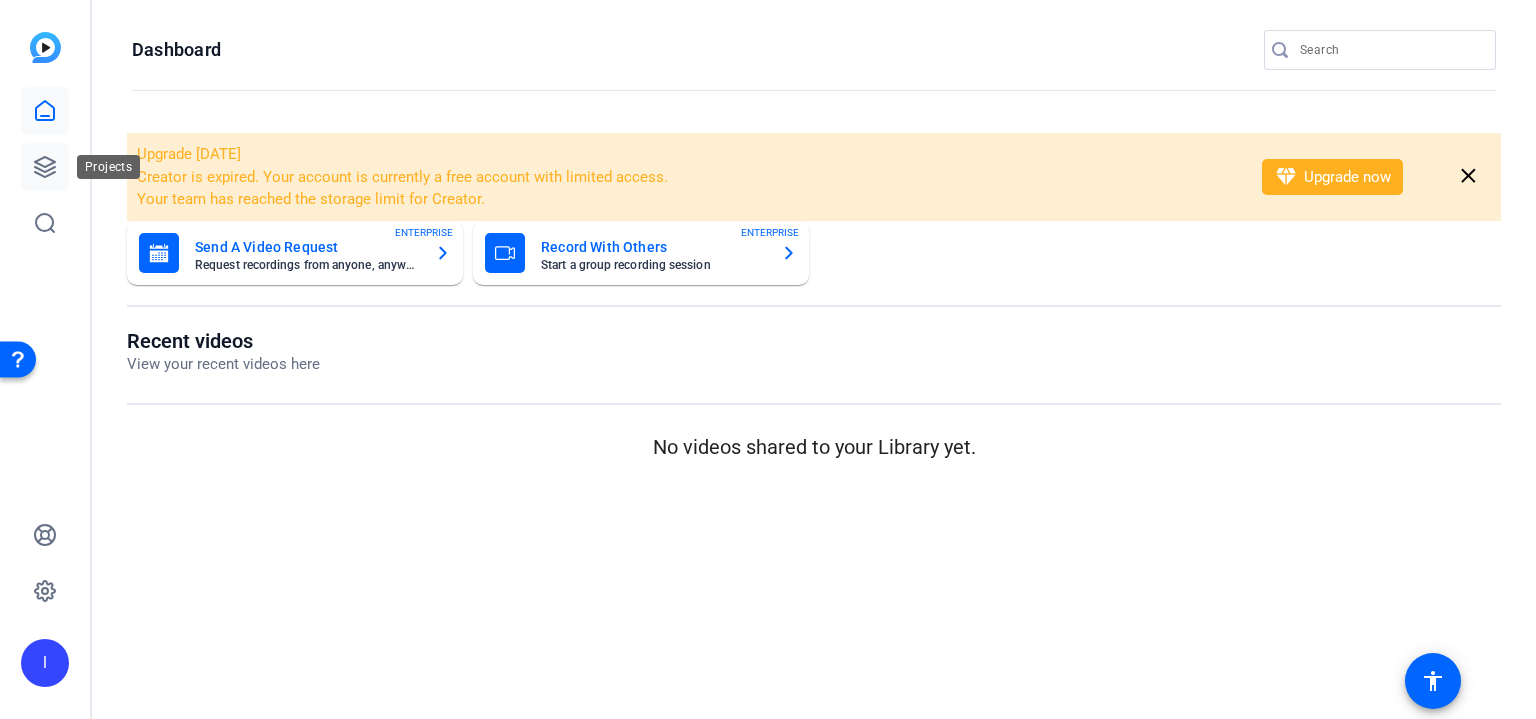 click 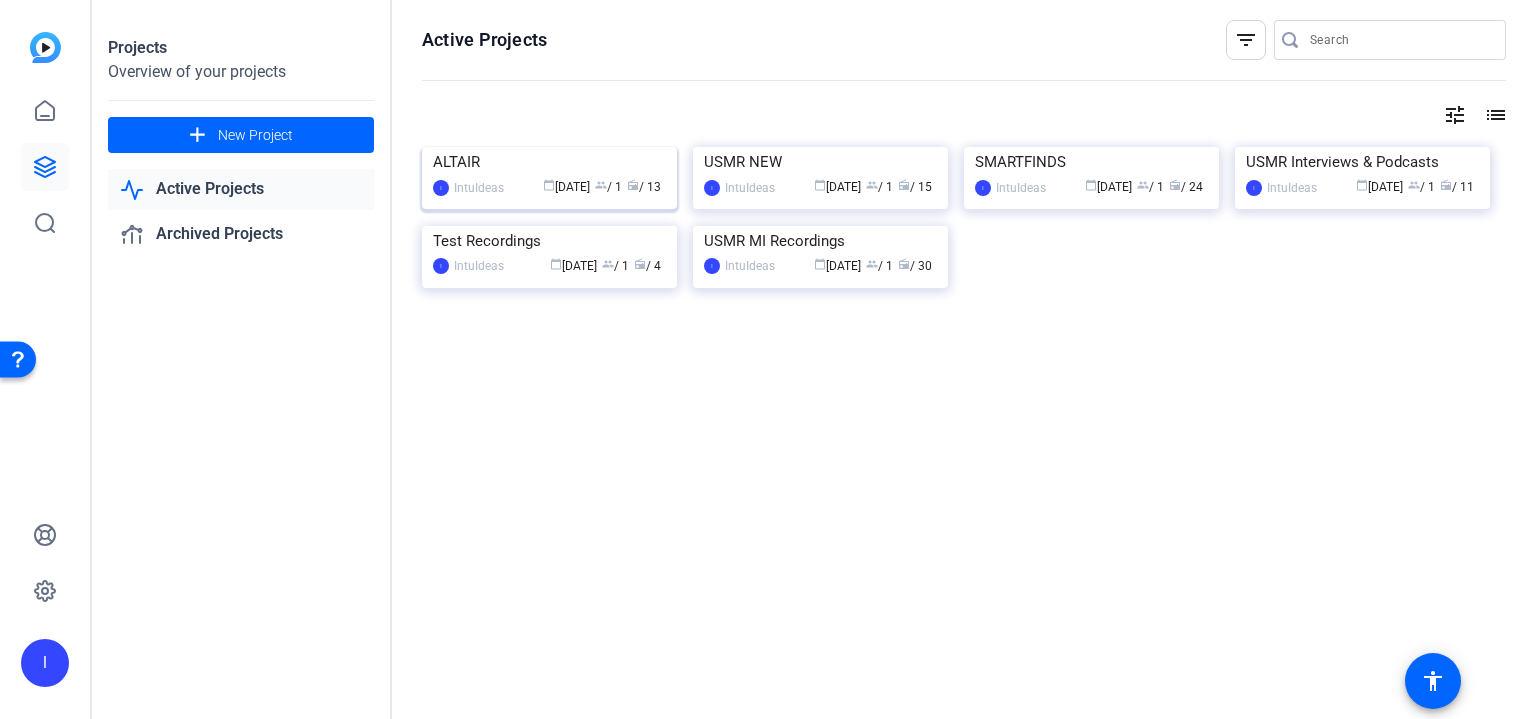 click 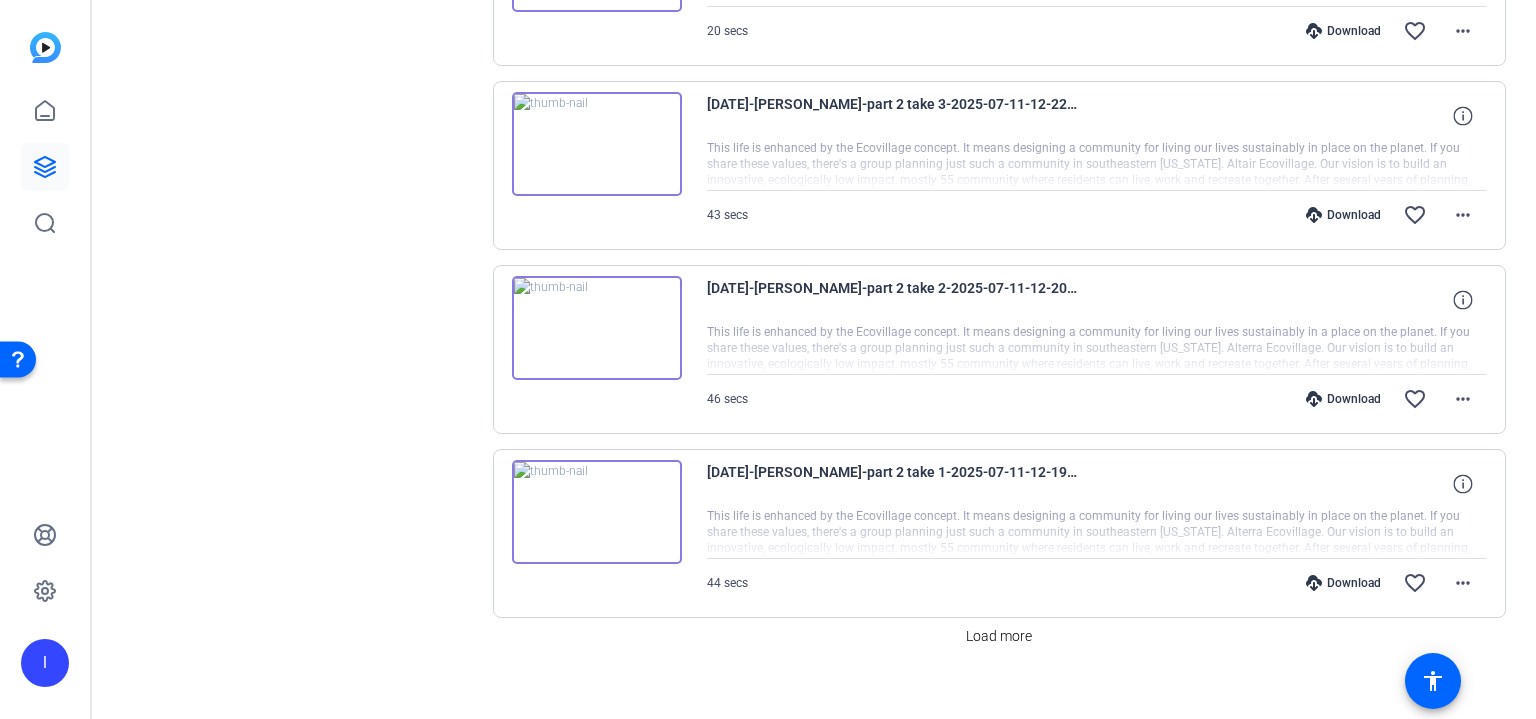 scroll, scrollTop: 1486, scrollLeft: 0, axis: vertical 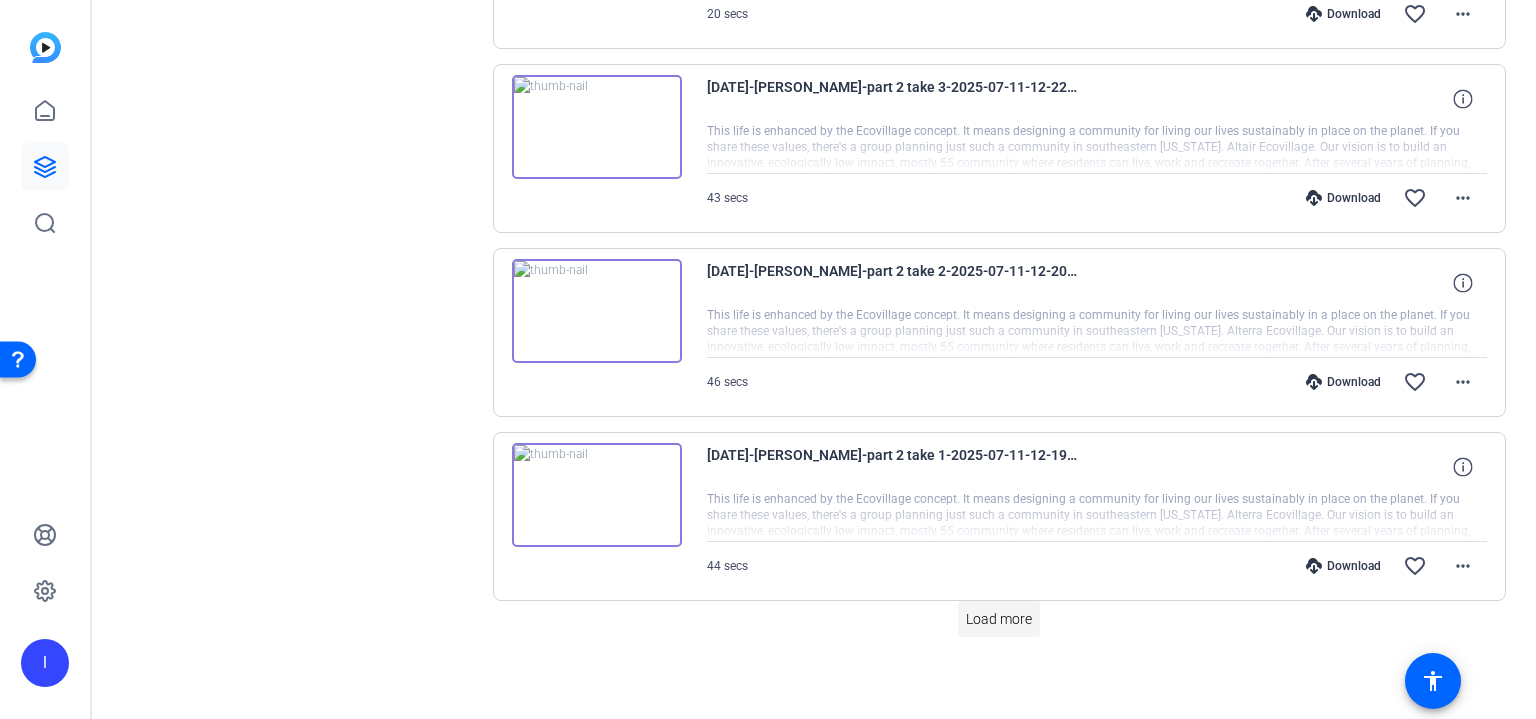 click on "Load more" at bounding box center [999, 619] 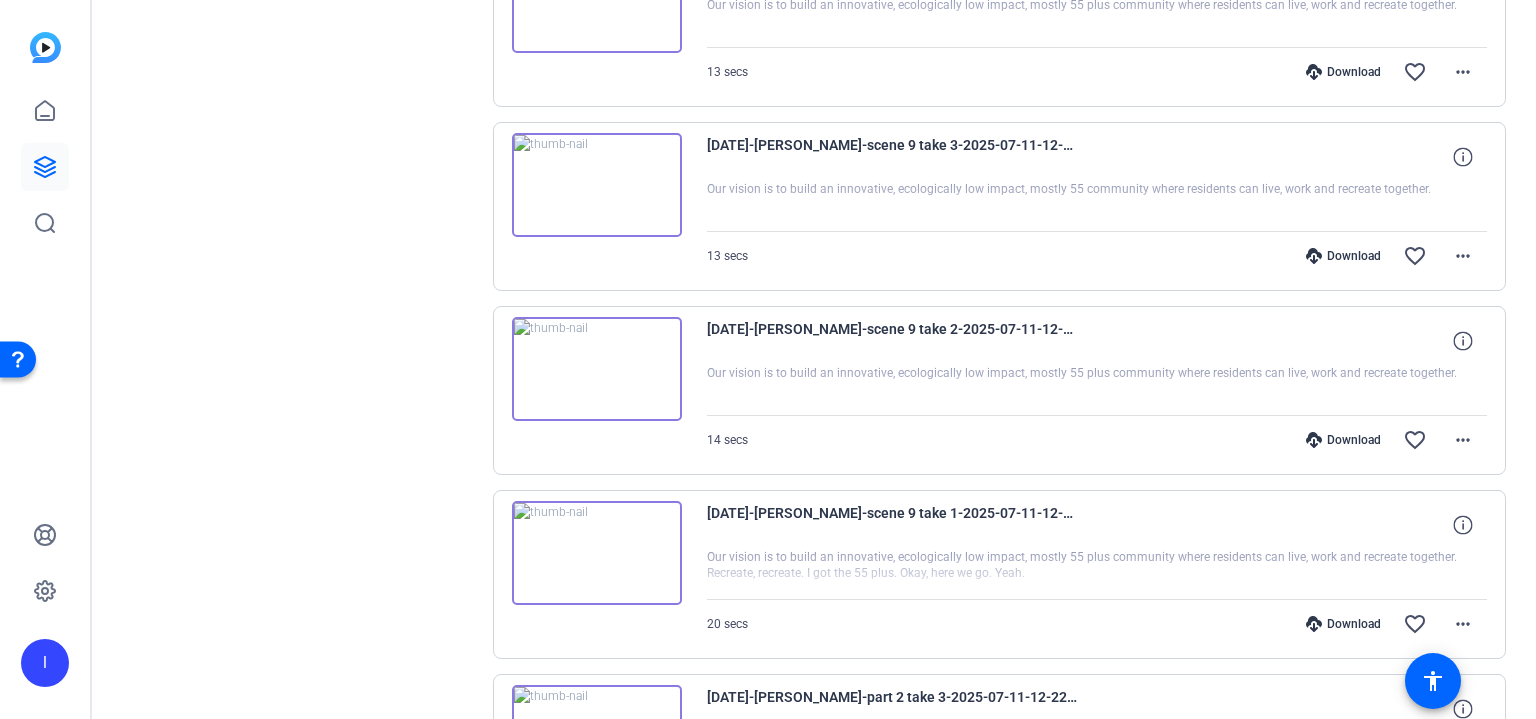 scroll, scrollTop: 883, scrollLeft: 0, axis: vertical 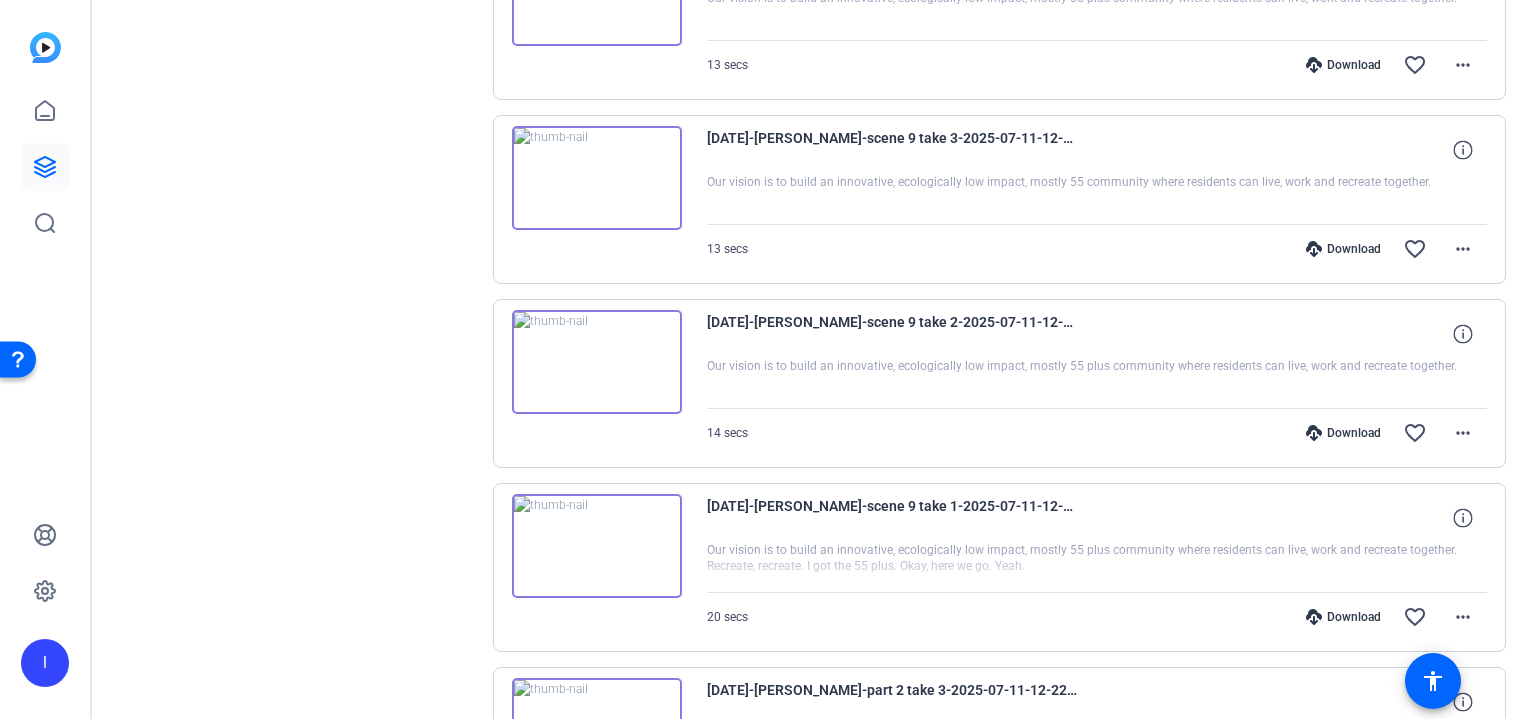 click at bounding box center [597, 546] 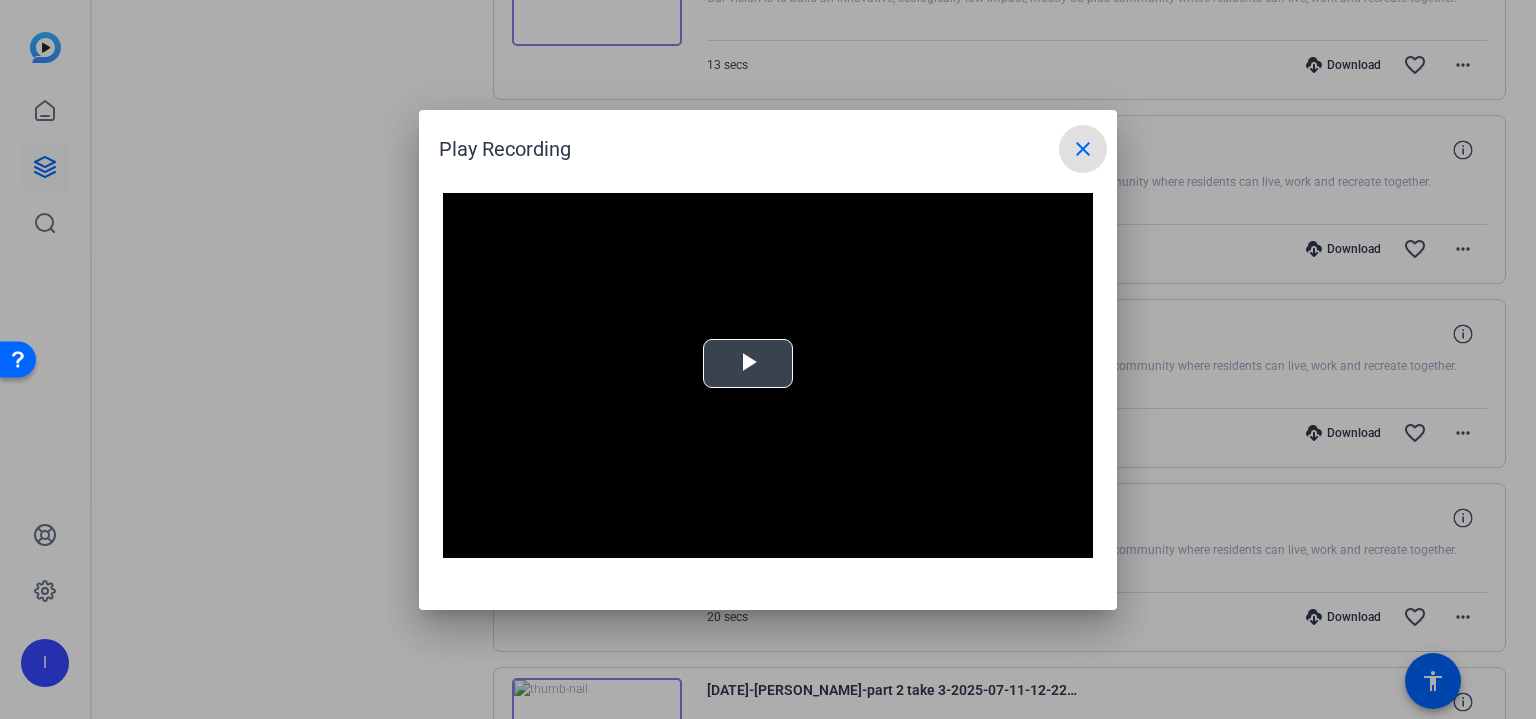 click at bounding box center (748, 363) 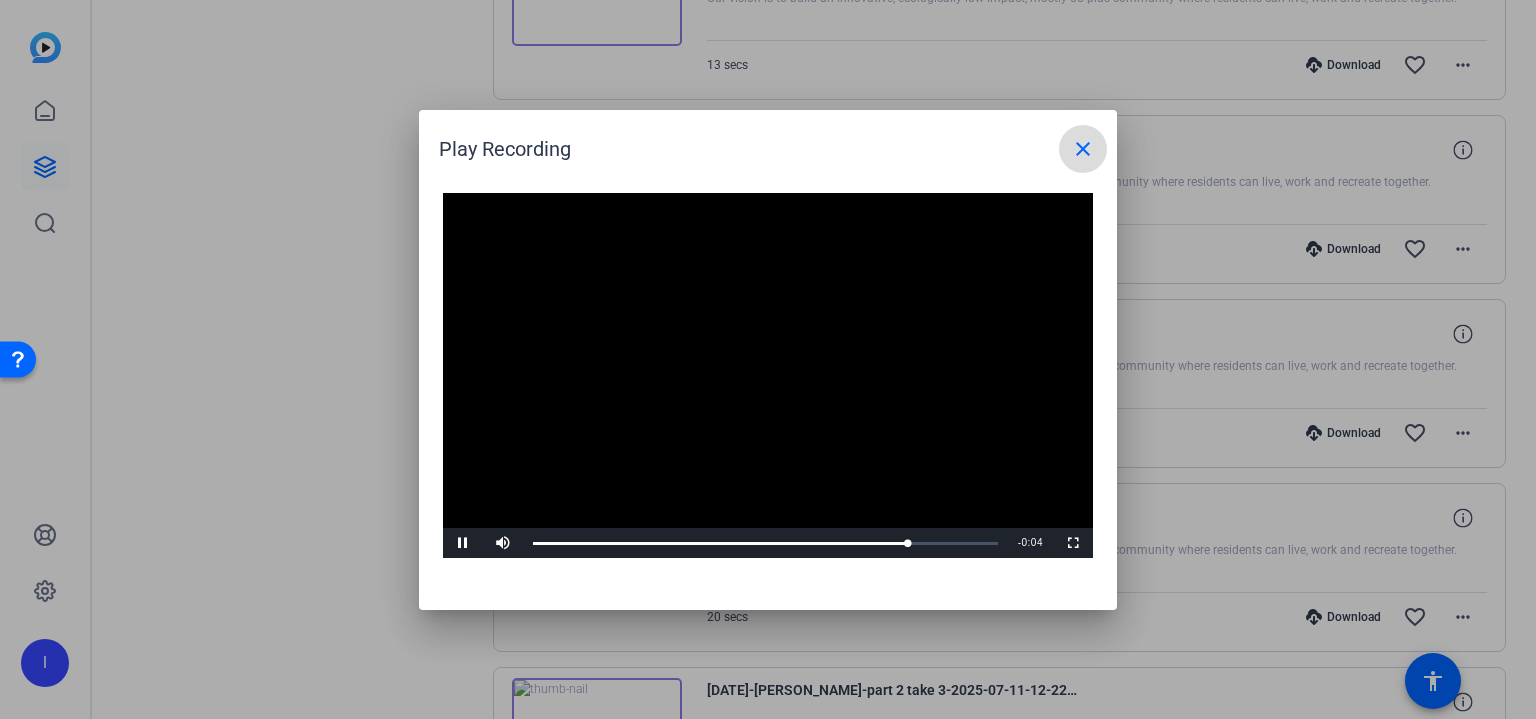 click on "close" at bounding box center [1083, 149] 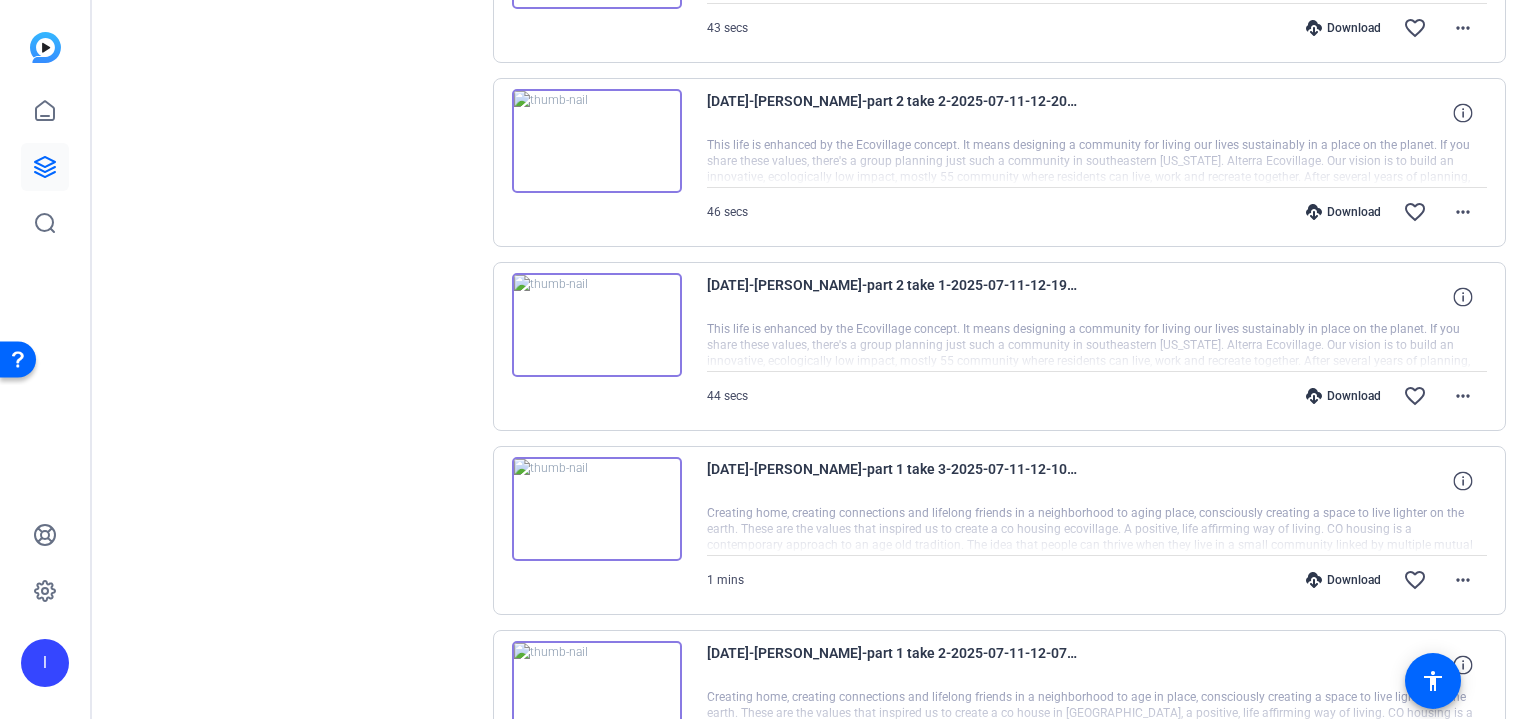 scroll, scrollTop: 1766, scrollLeft: 0, axis: vertical 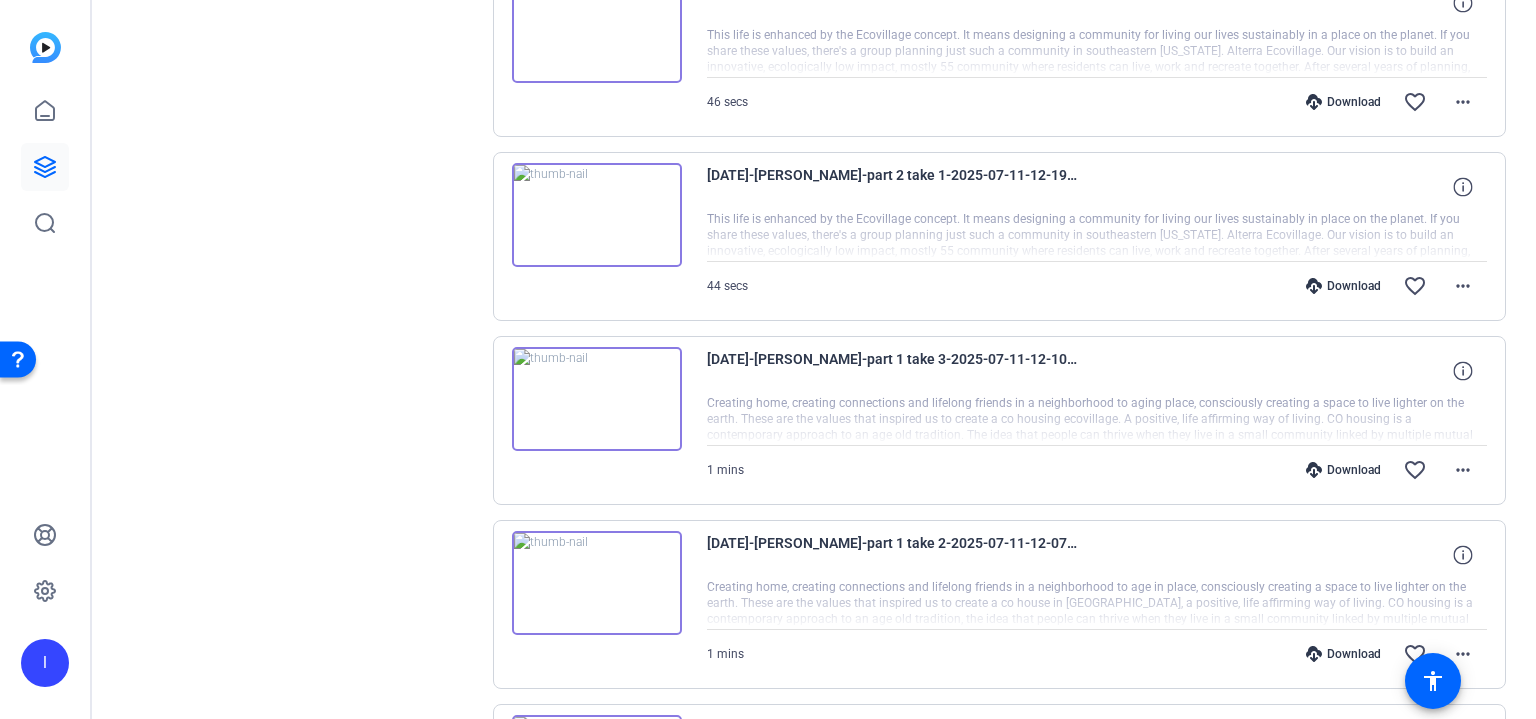 click at bounding box center (597, 399) 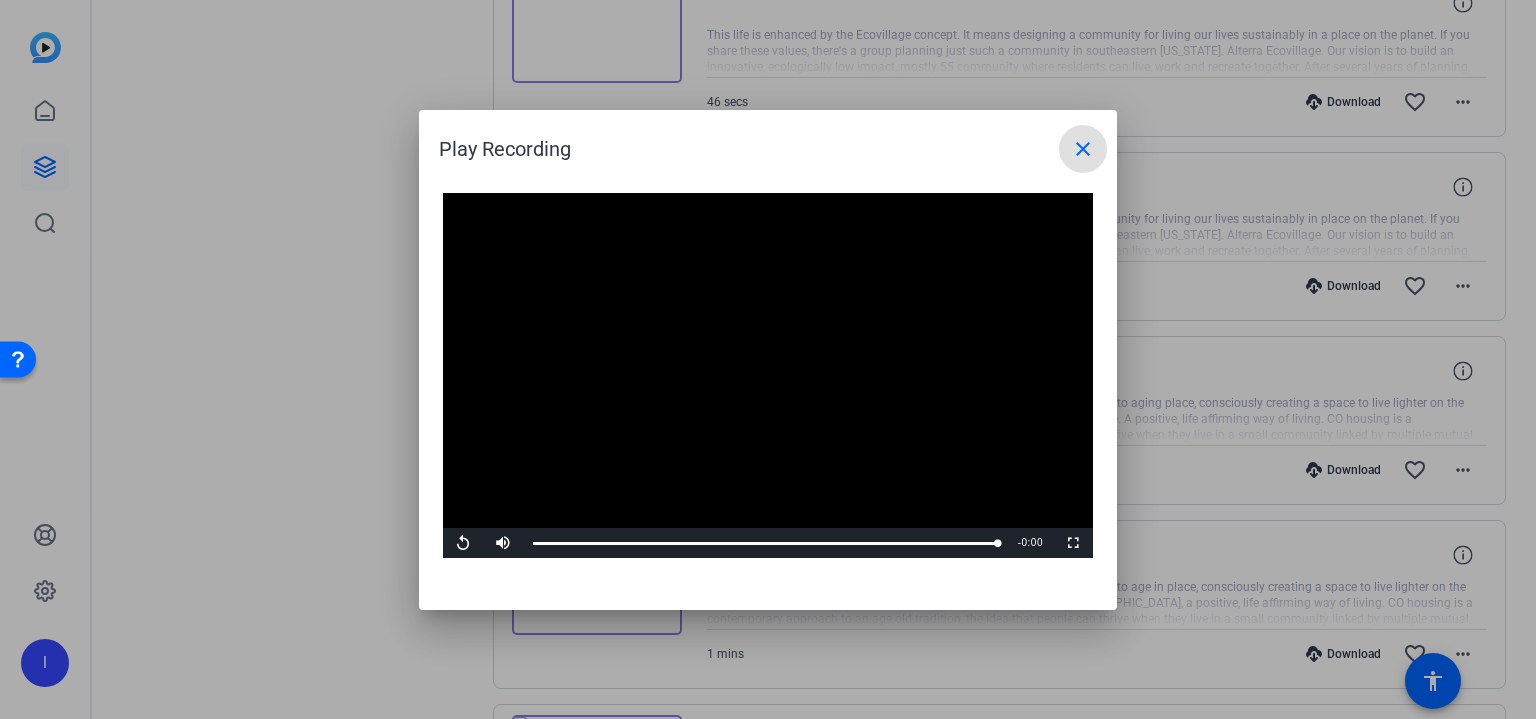 click on "close" at bounding box center [1083, 149] 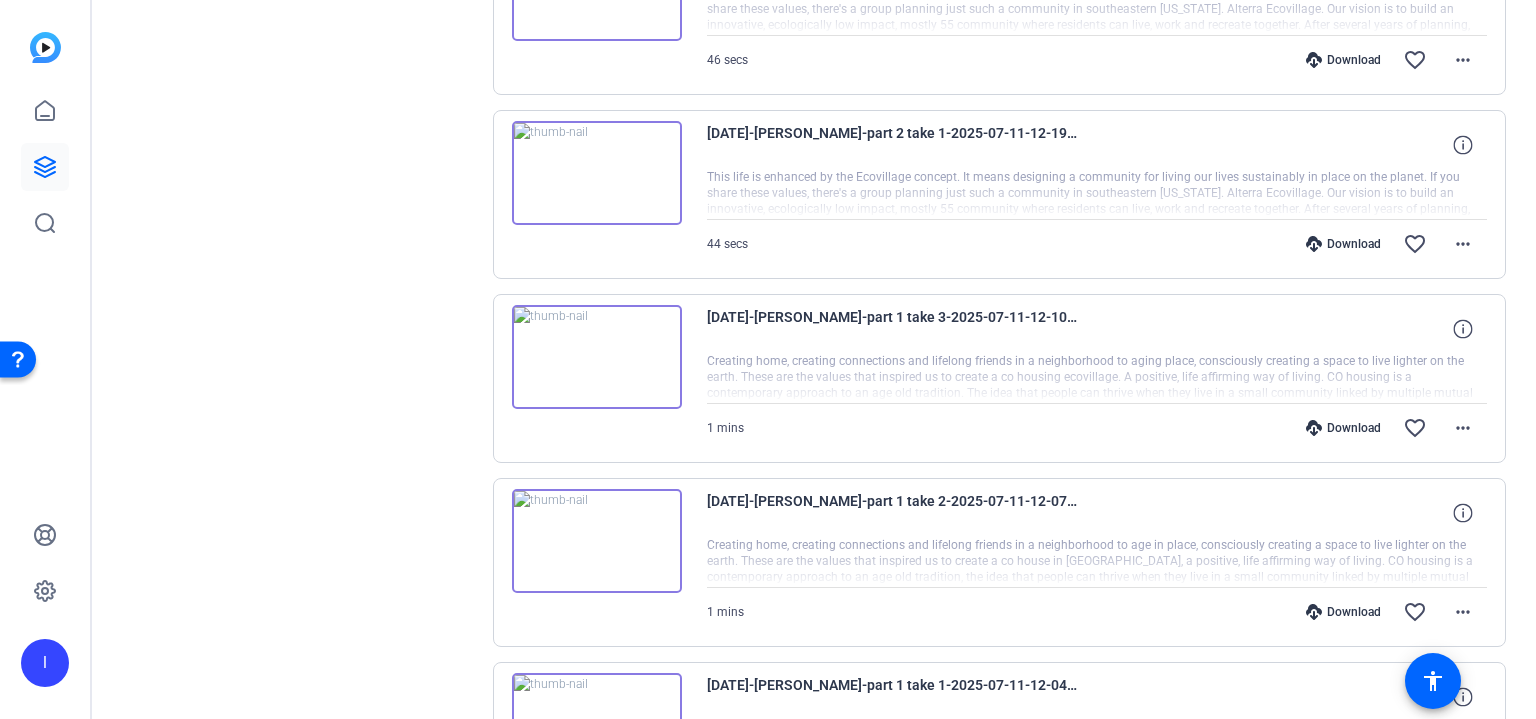 scroll, scrollTop: 1780, scrollLeft: 0, axis: vertical 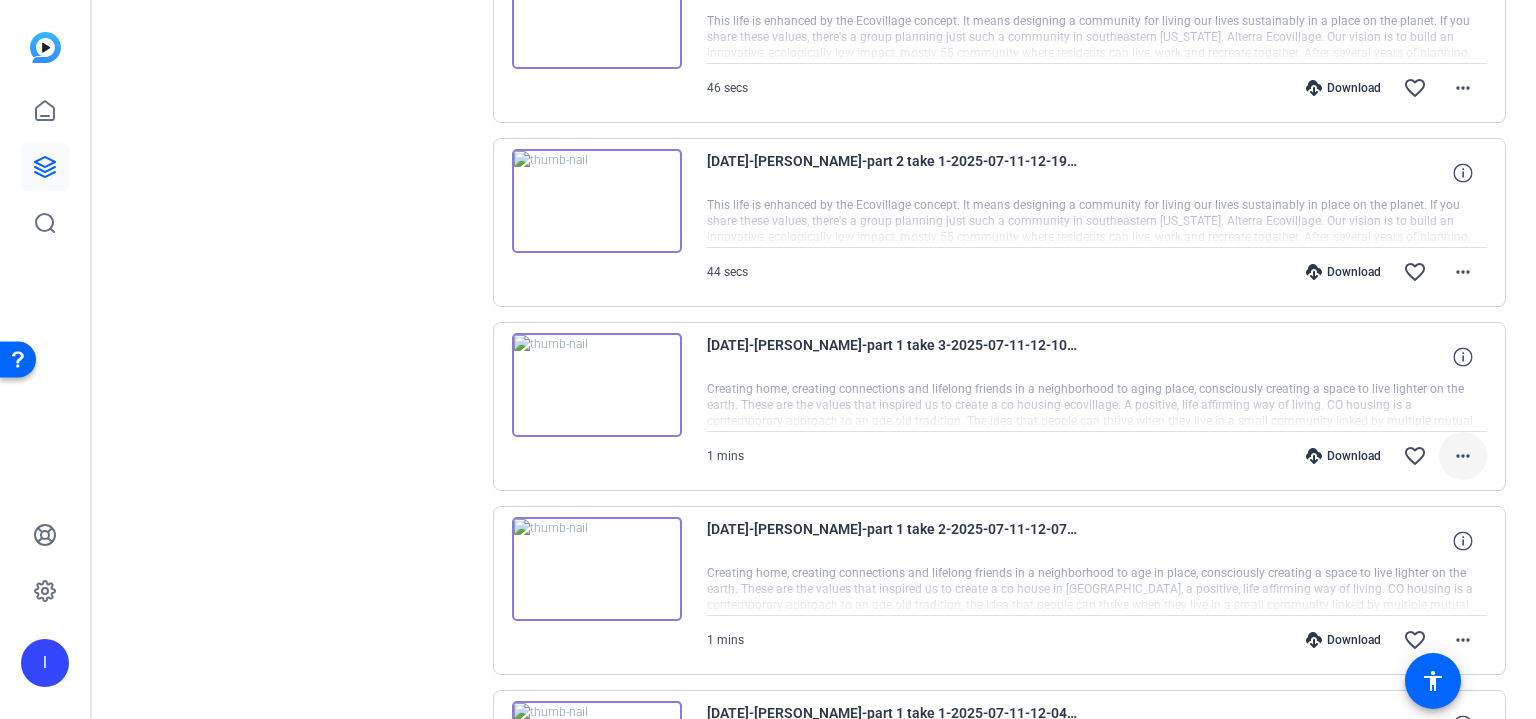 click on "more_horiz" at bounding box center (1463, 456) 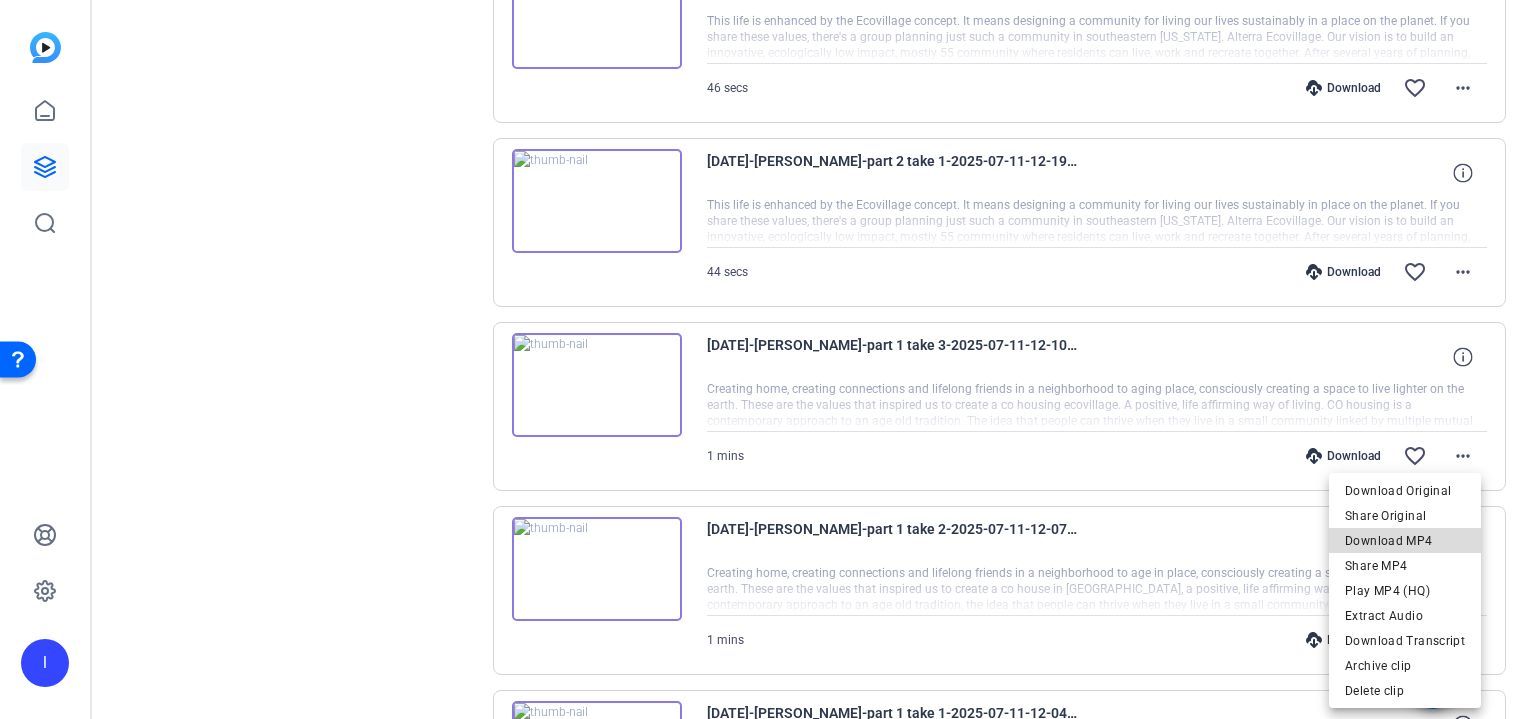 click on "Download MP4" at bounding box center [1405, 541] 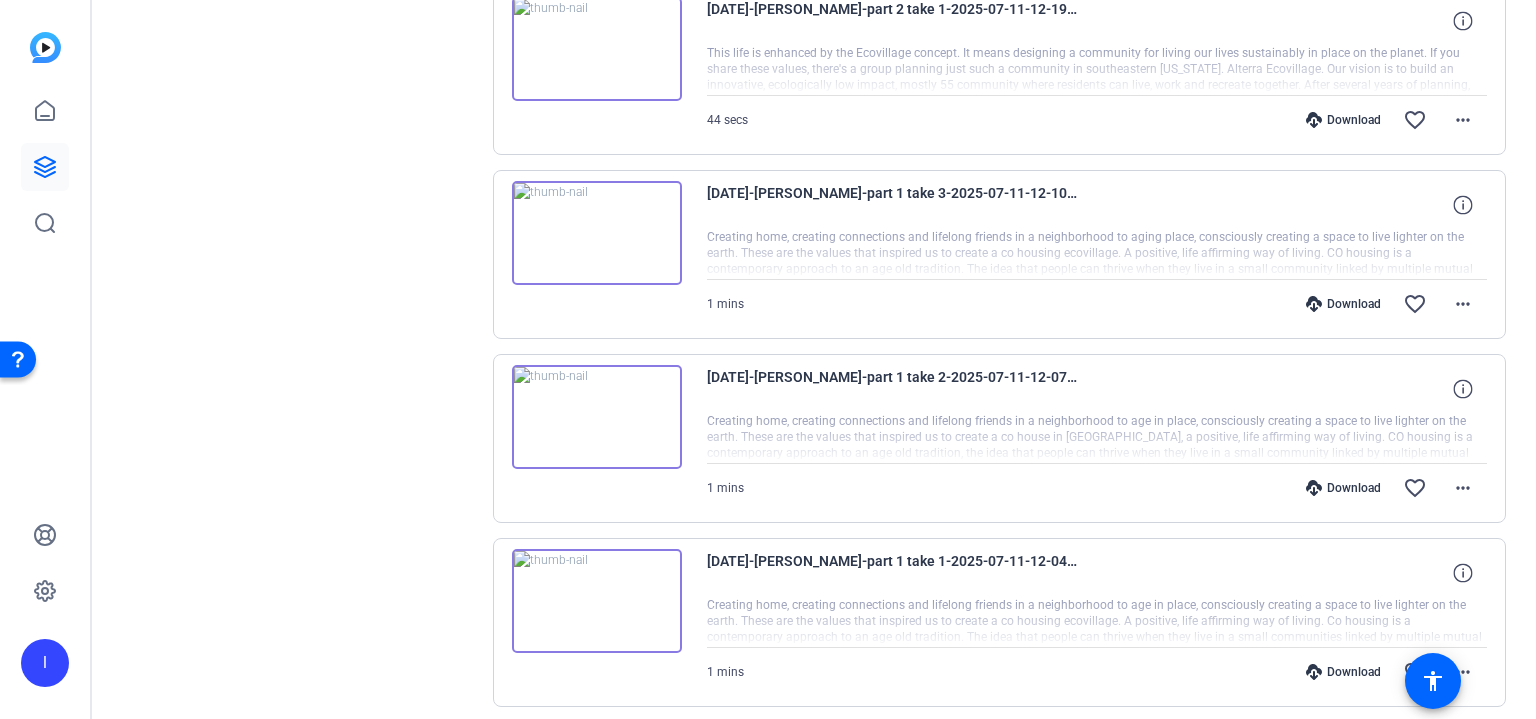 scroll, scrollTop: 2001, scrollLeft: 0, axis: vertical 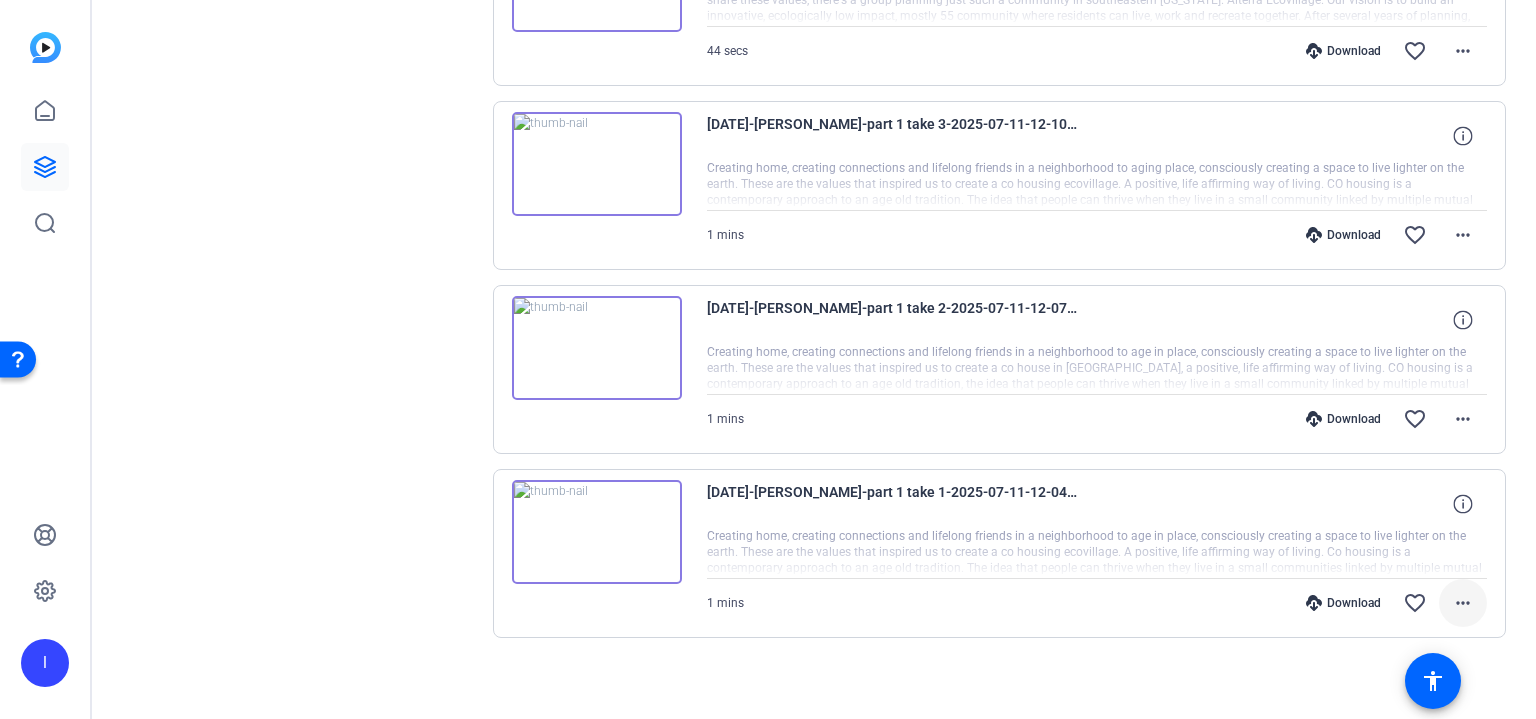 click on "more_horiz" at bounding box center (1463, 603) 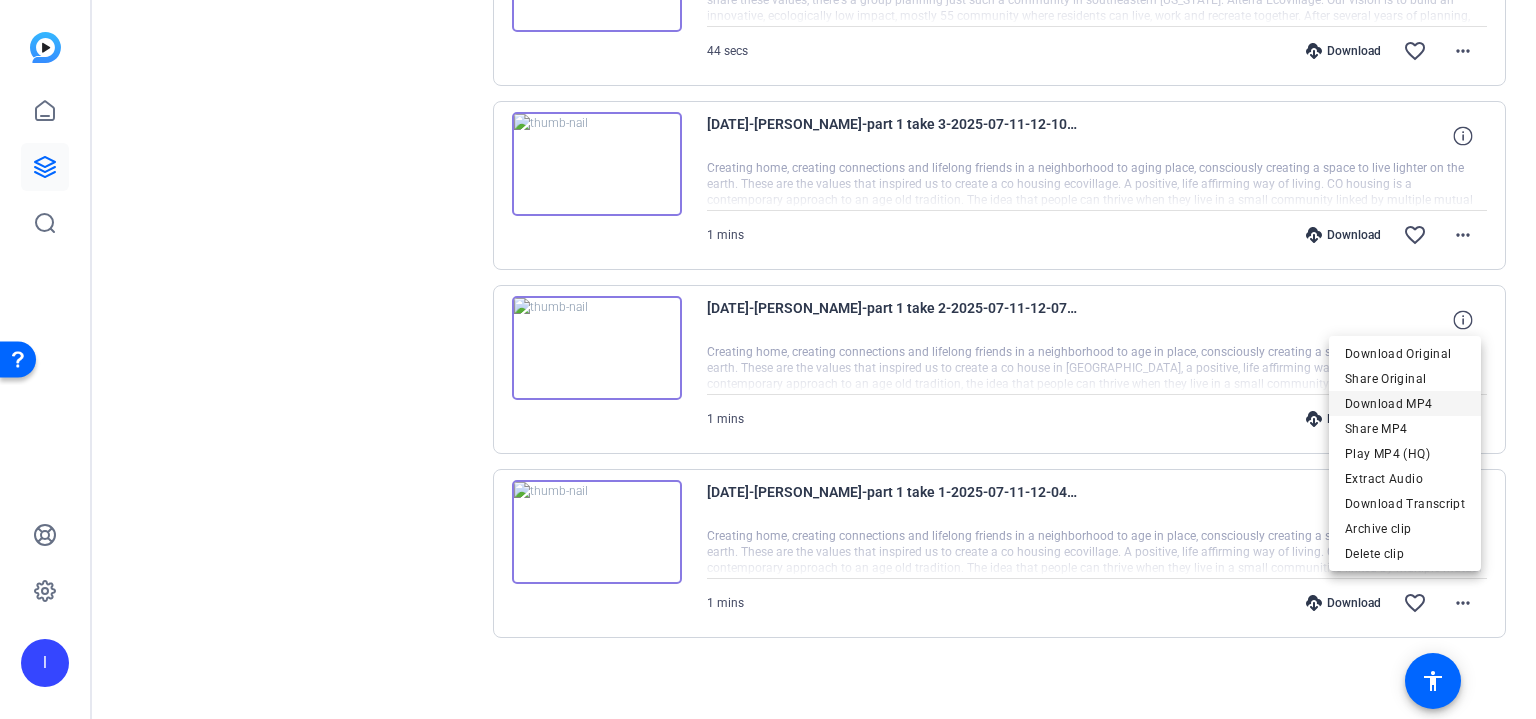 click on "Download MP4" at bounding box center (1405, 404) 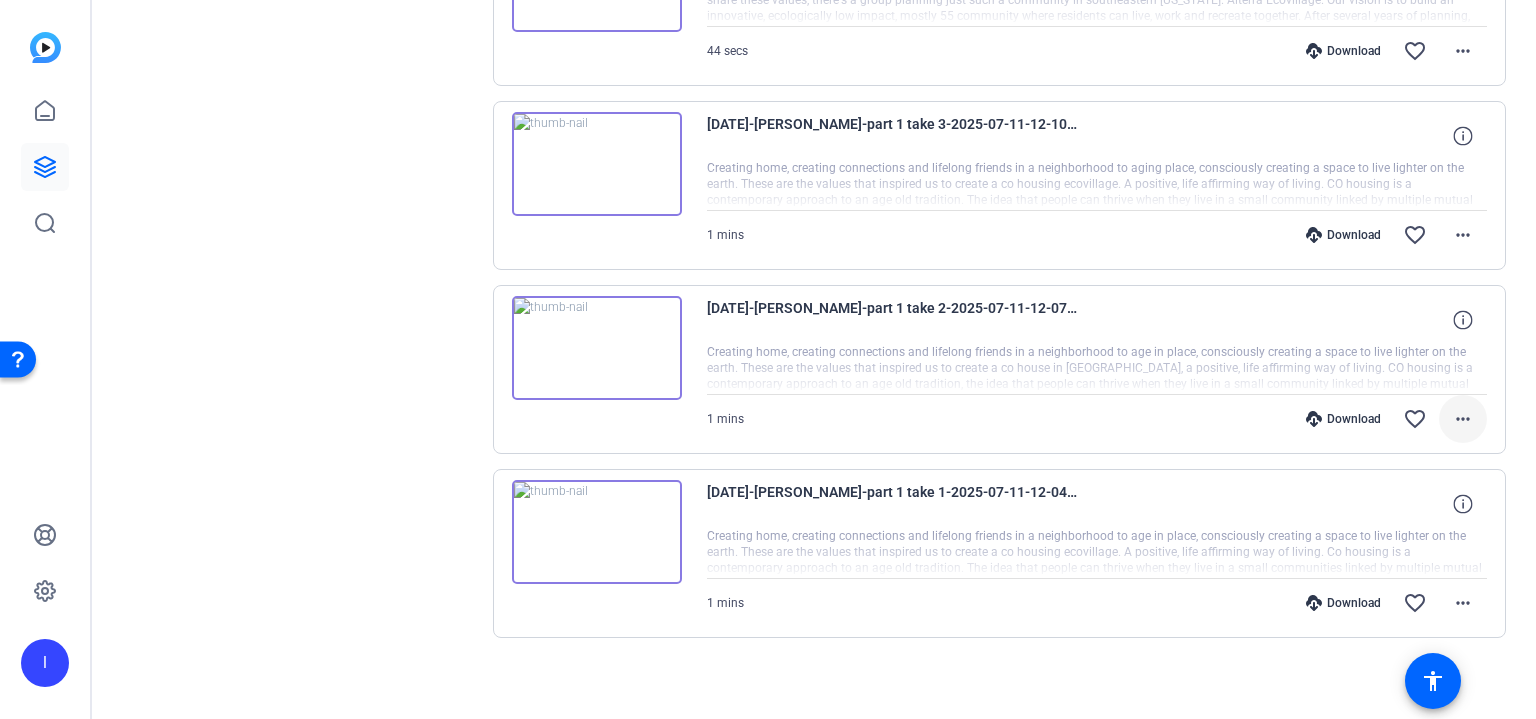 click on "more_horiz" at bounding box center (1463, 419) 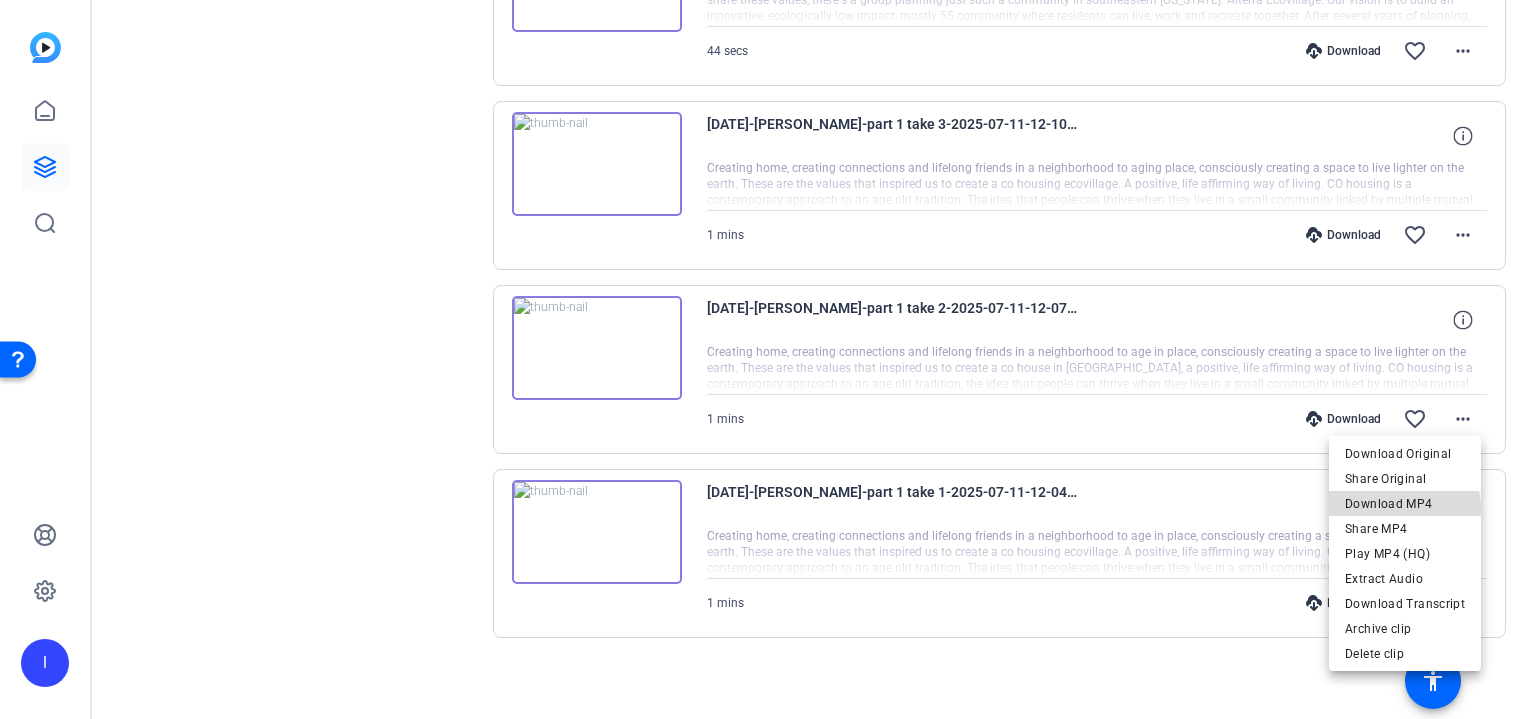 click on "Download MP4" at bounding box center [1405, 503] 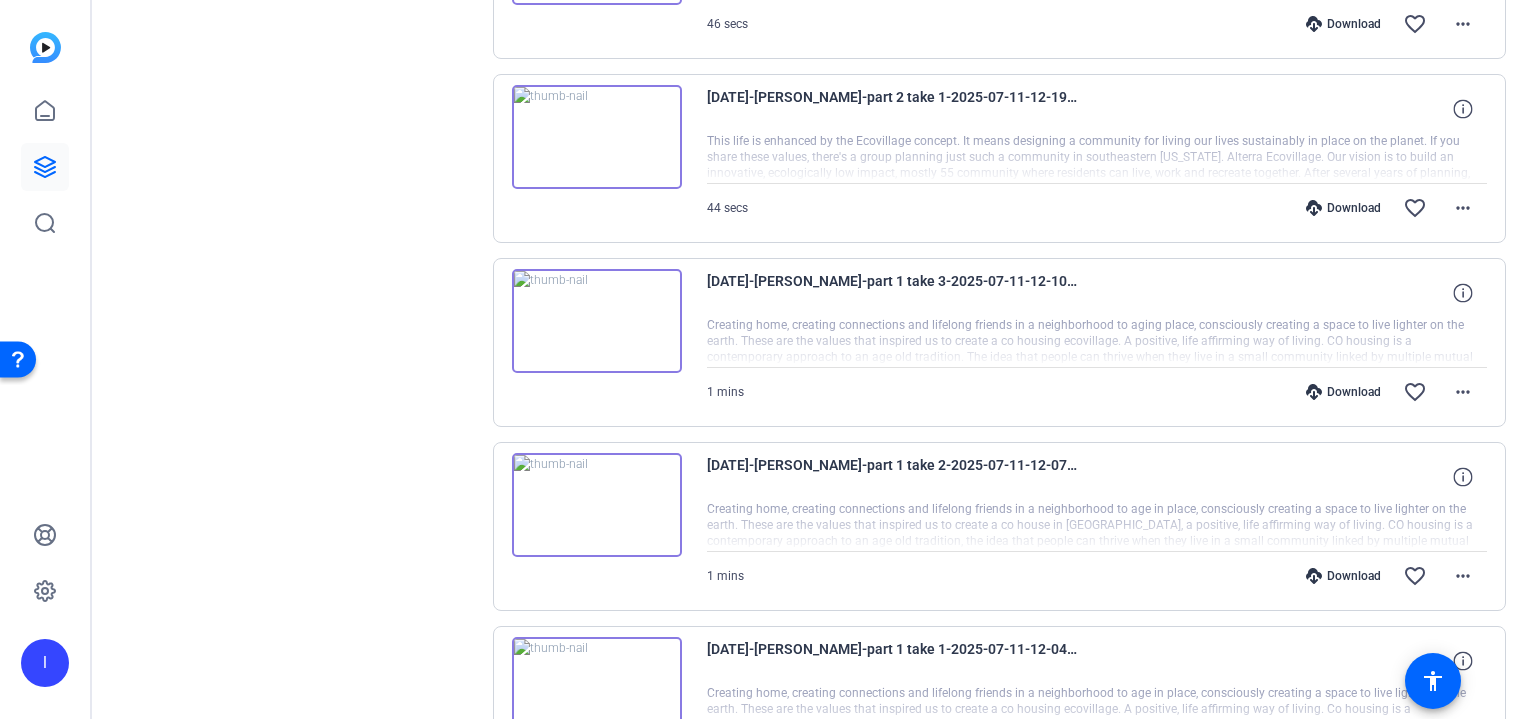 scroll, scrollTop: 1780, scrollLeft: 0, axis: vertical 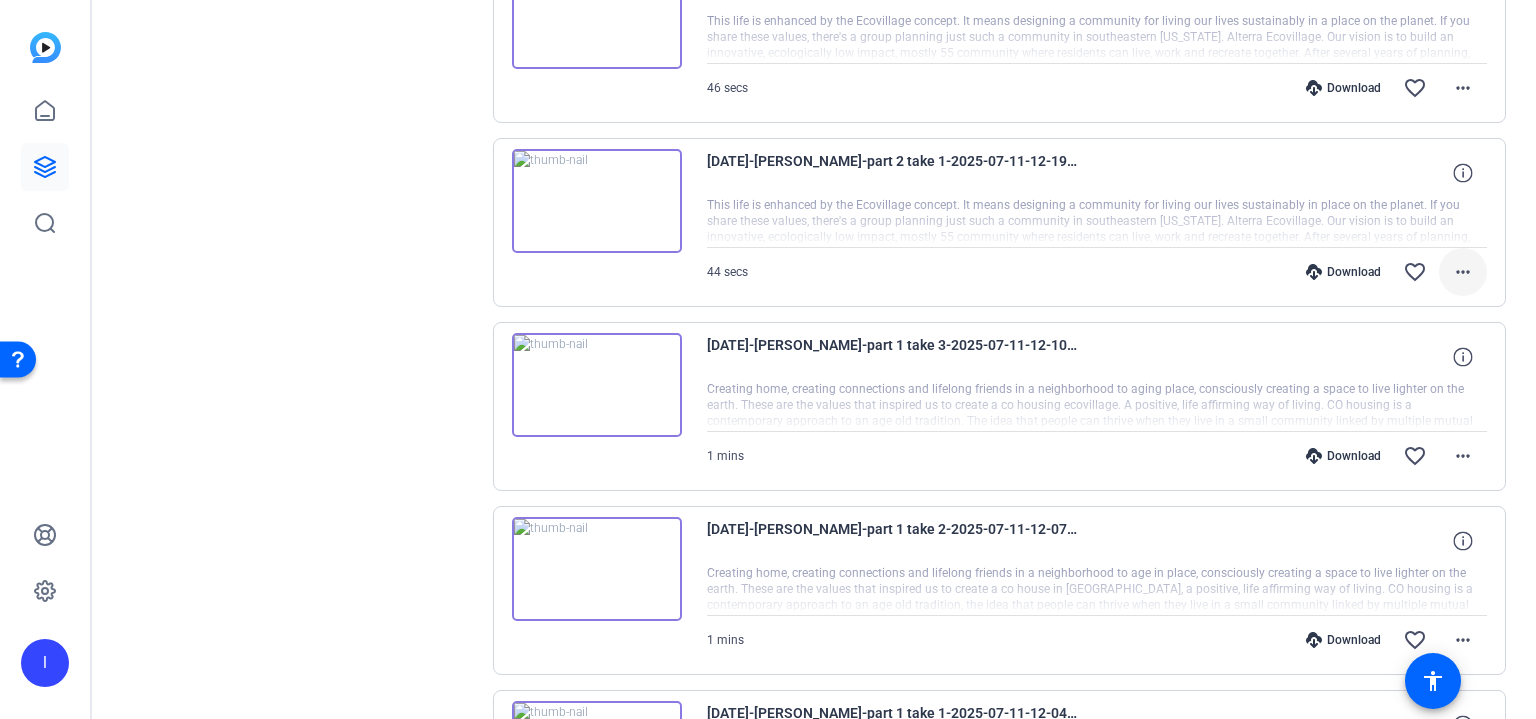 click on "more_horiz" at bounding box center (1463, 272) 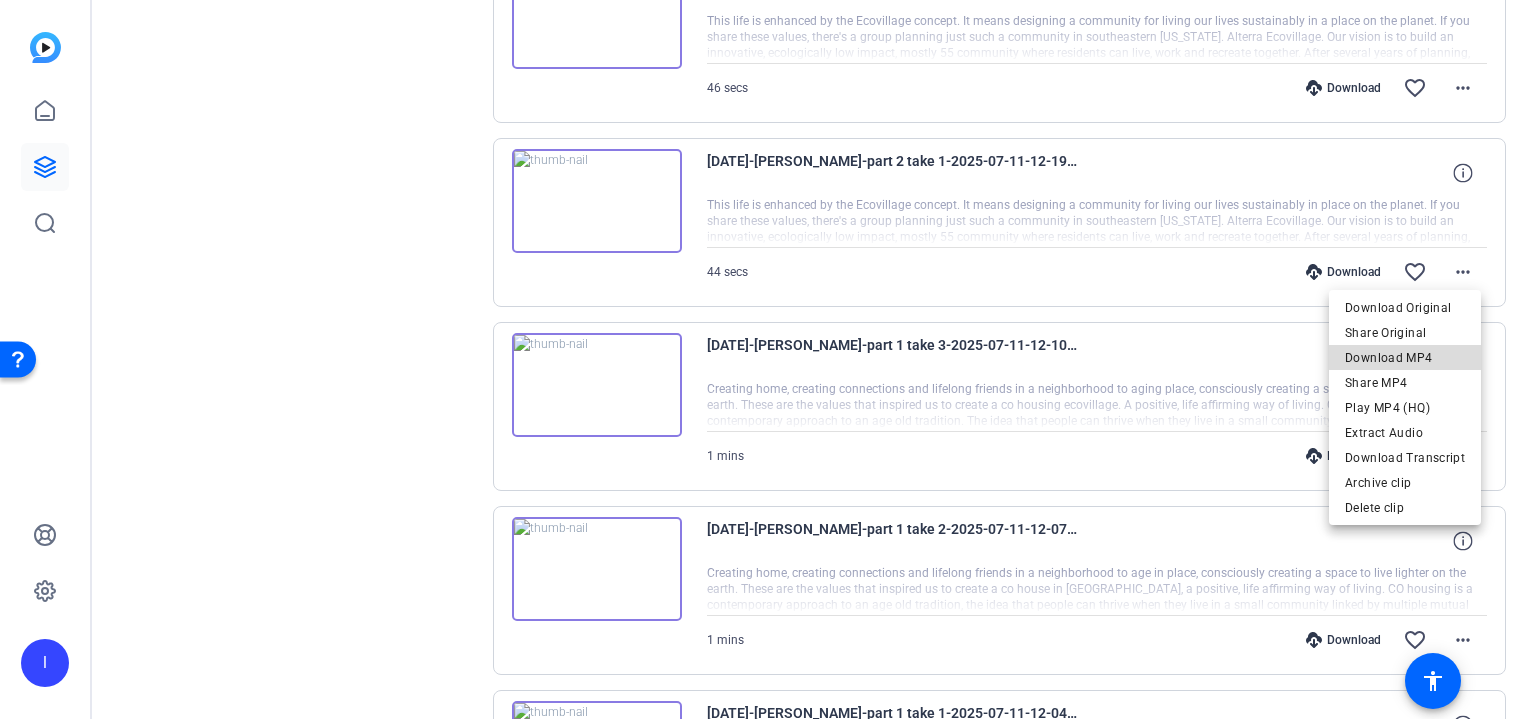 click on "Download MP4" at bounding box center [1405, 357] 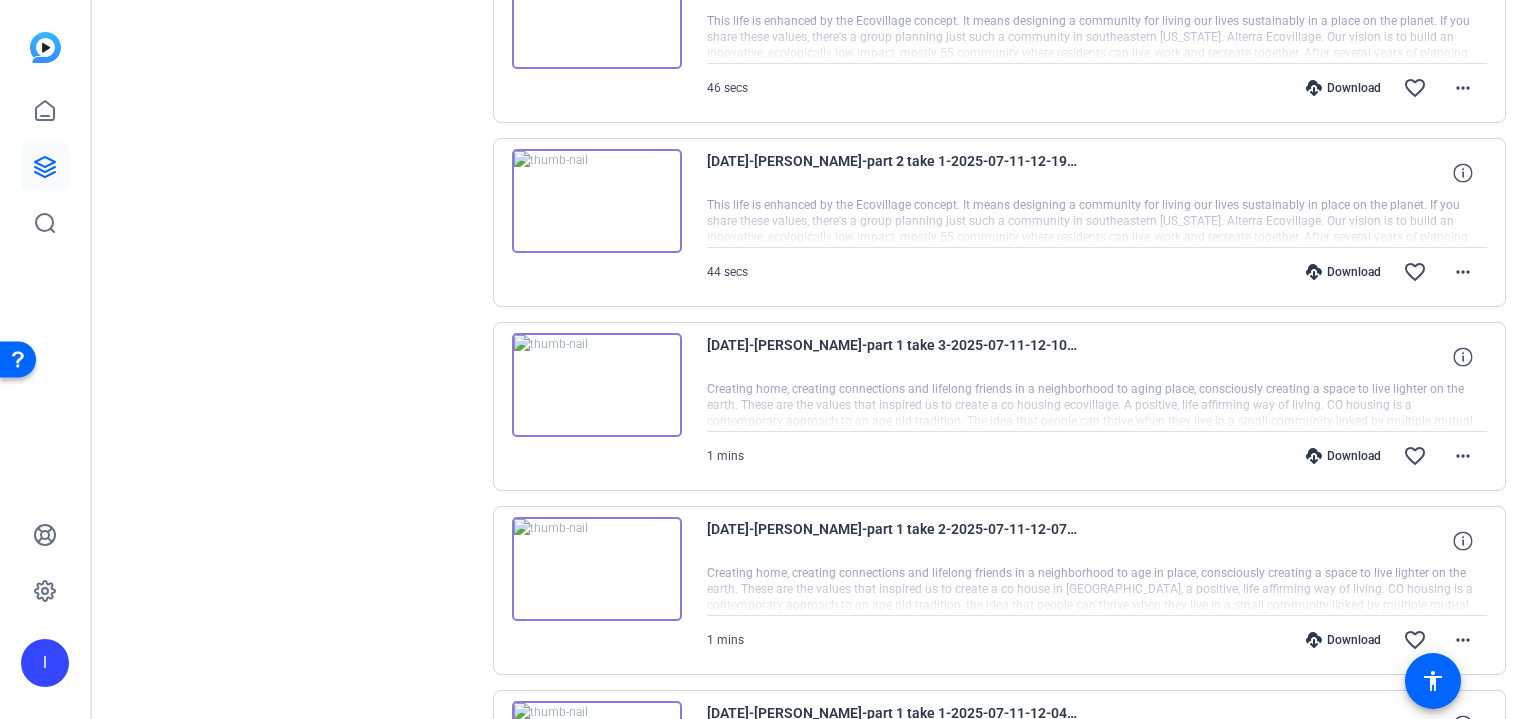 click on "Sessions
Scripts  Sessions more_horiz  [DATE]   [DATE] 11:52 AM  Enter Session
more_horiz  TEST   [DATE] 2:08 PM  Enter Session
more_horiz" 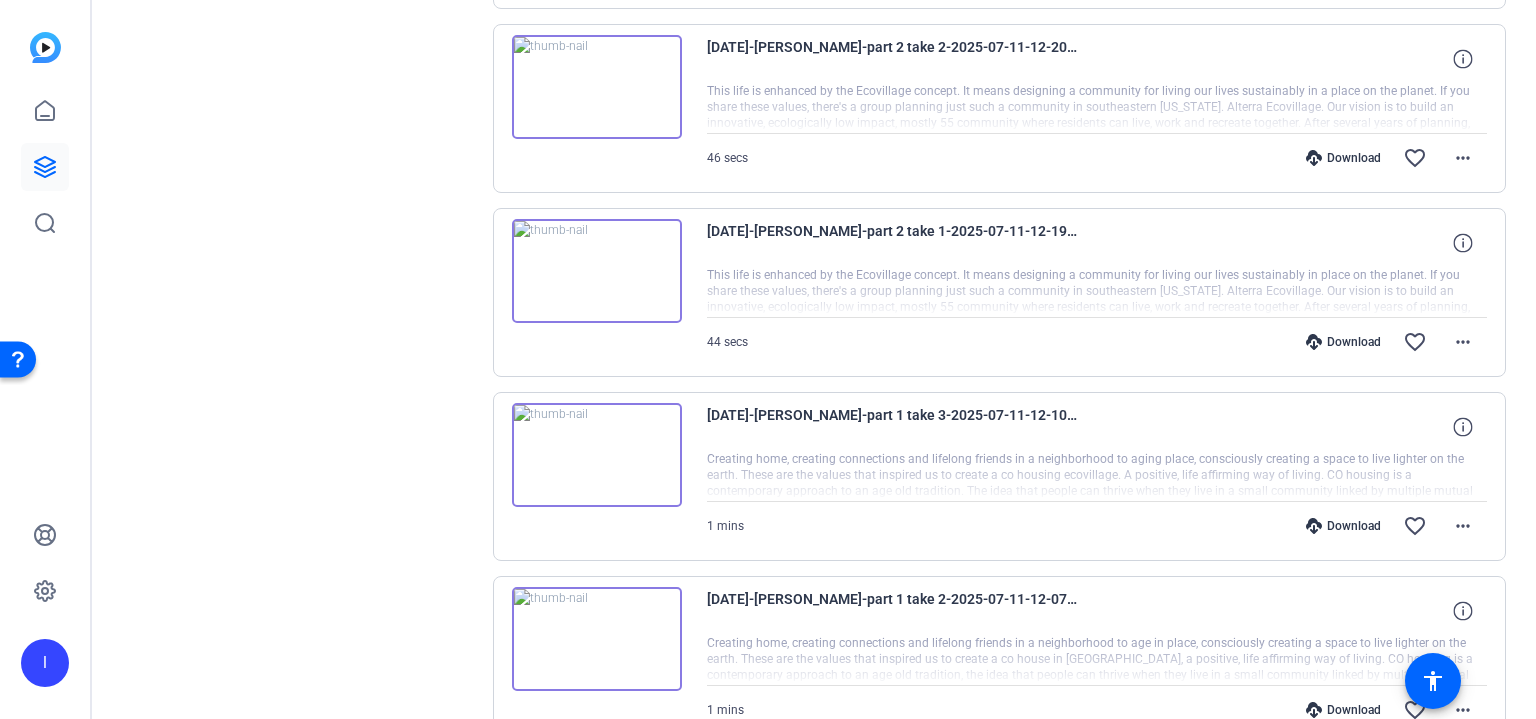 scroll, scrollTop: 1670, scrollLeft: 0, axis: vertical 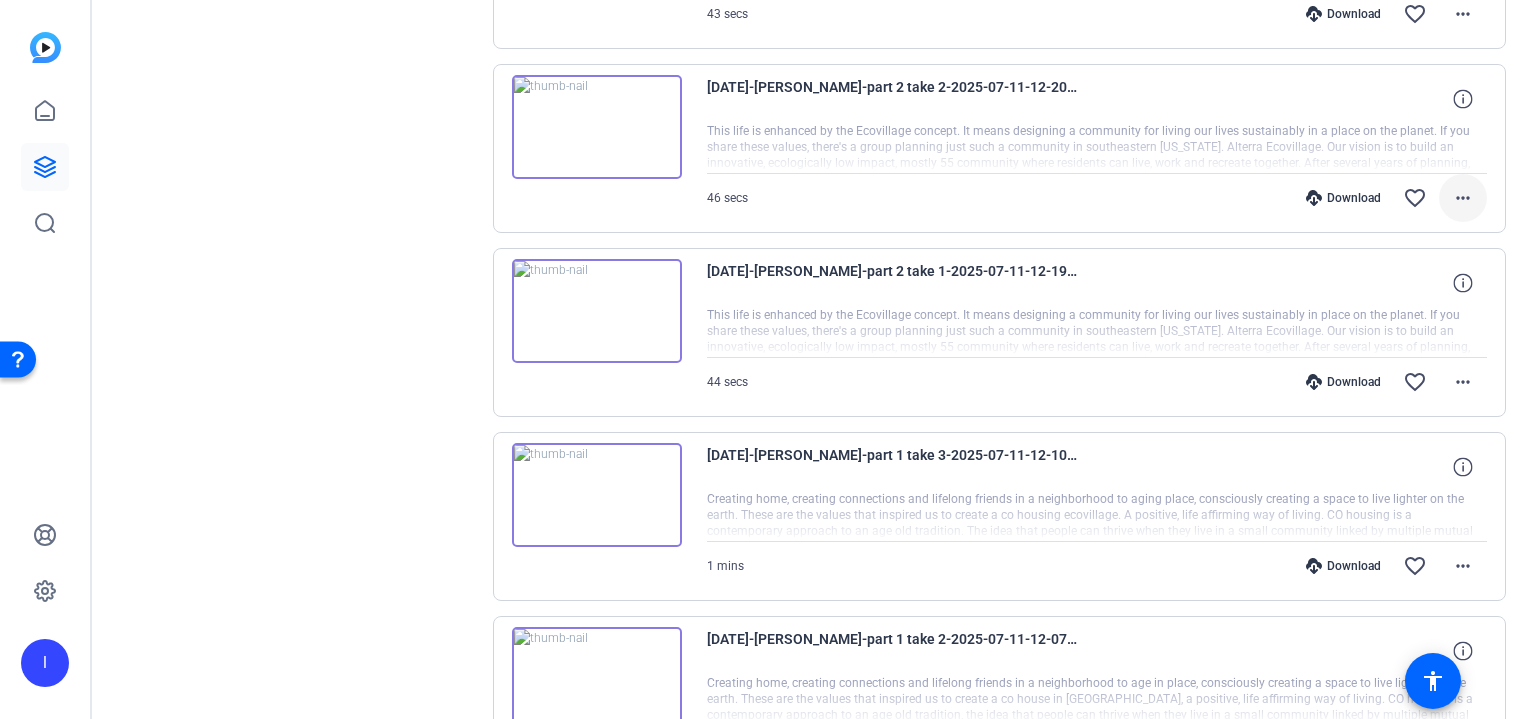 click on "more_horiz" at bounding box center [1463, 198] 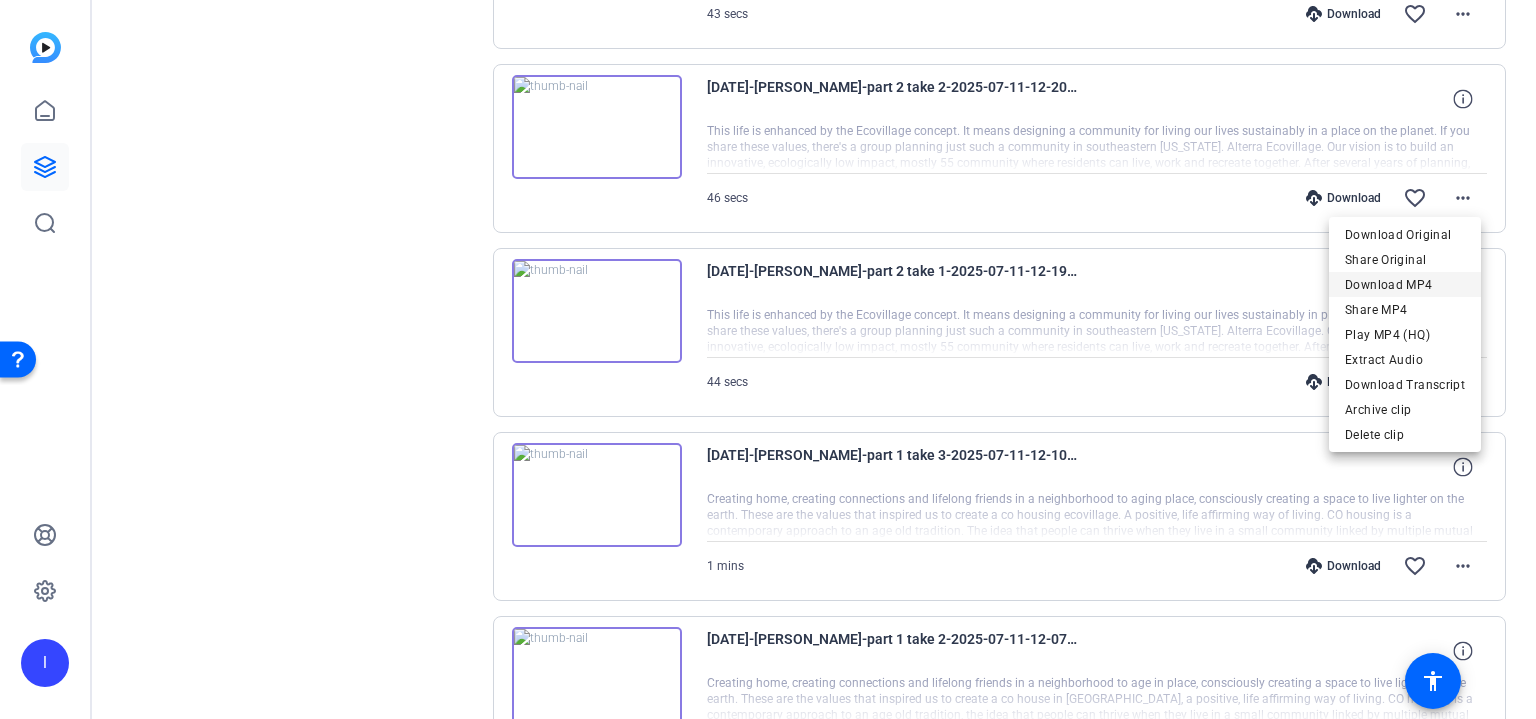 click on "Download MP4" at bounding box center [1405, 284] 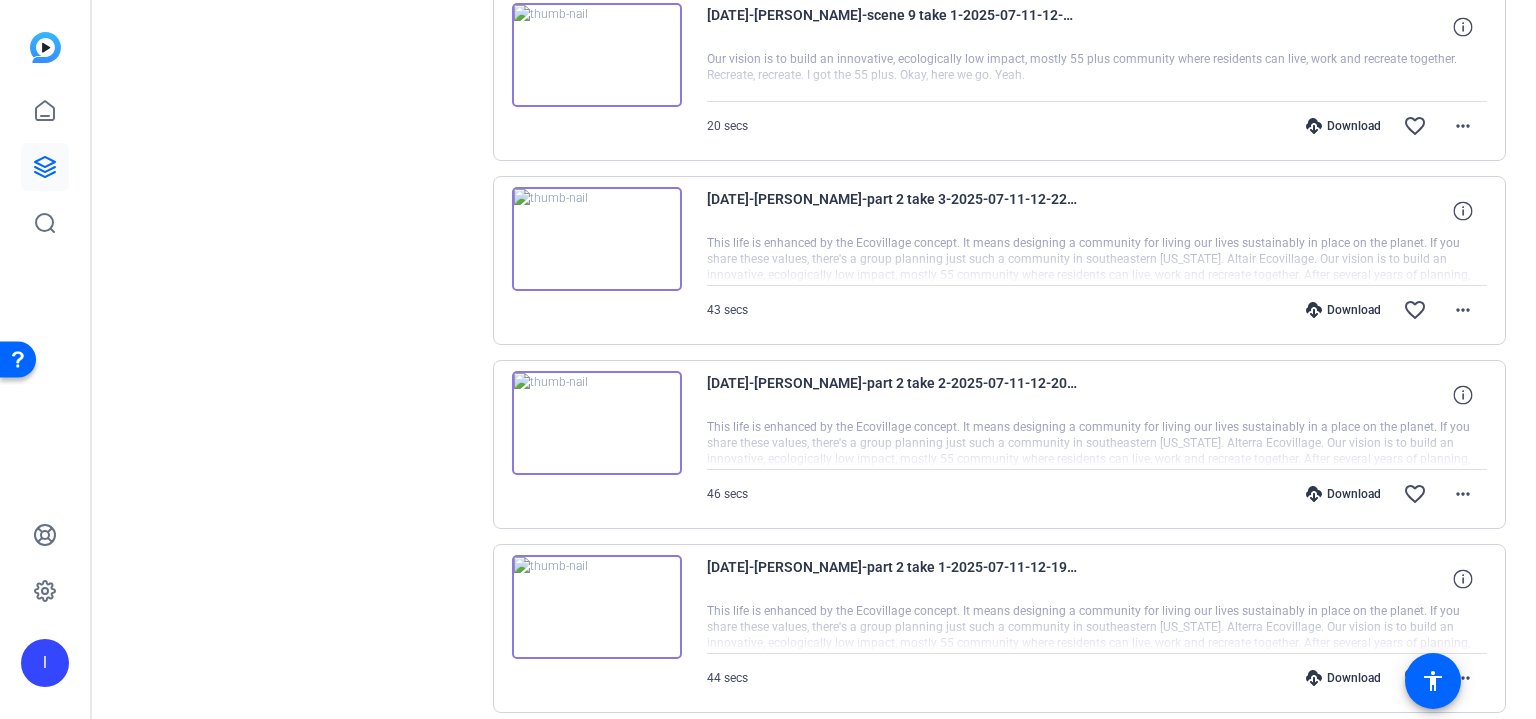 scroll, scrollTop: 1338, scrollLeft: 0, axis: vertical 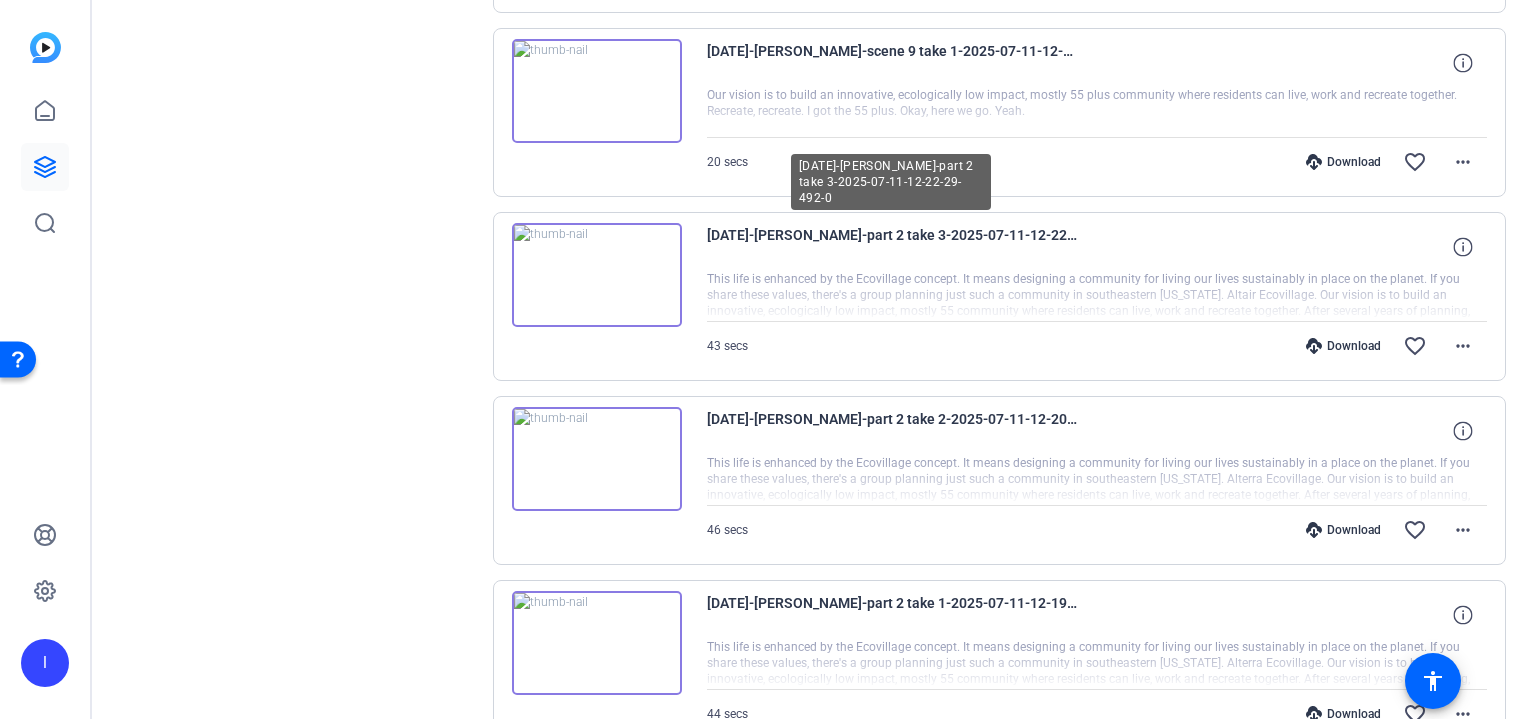 click on "[DATE]-[PERSON_NAME]-part 2 take 3-2025-07-11-12-22-29-492-0" at bounding box center (892, 247) 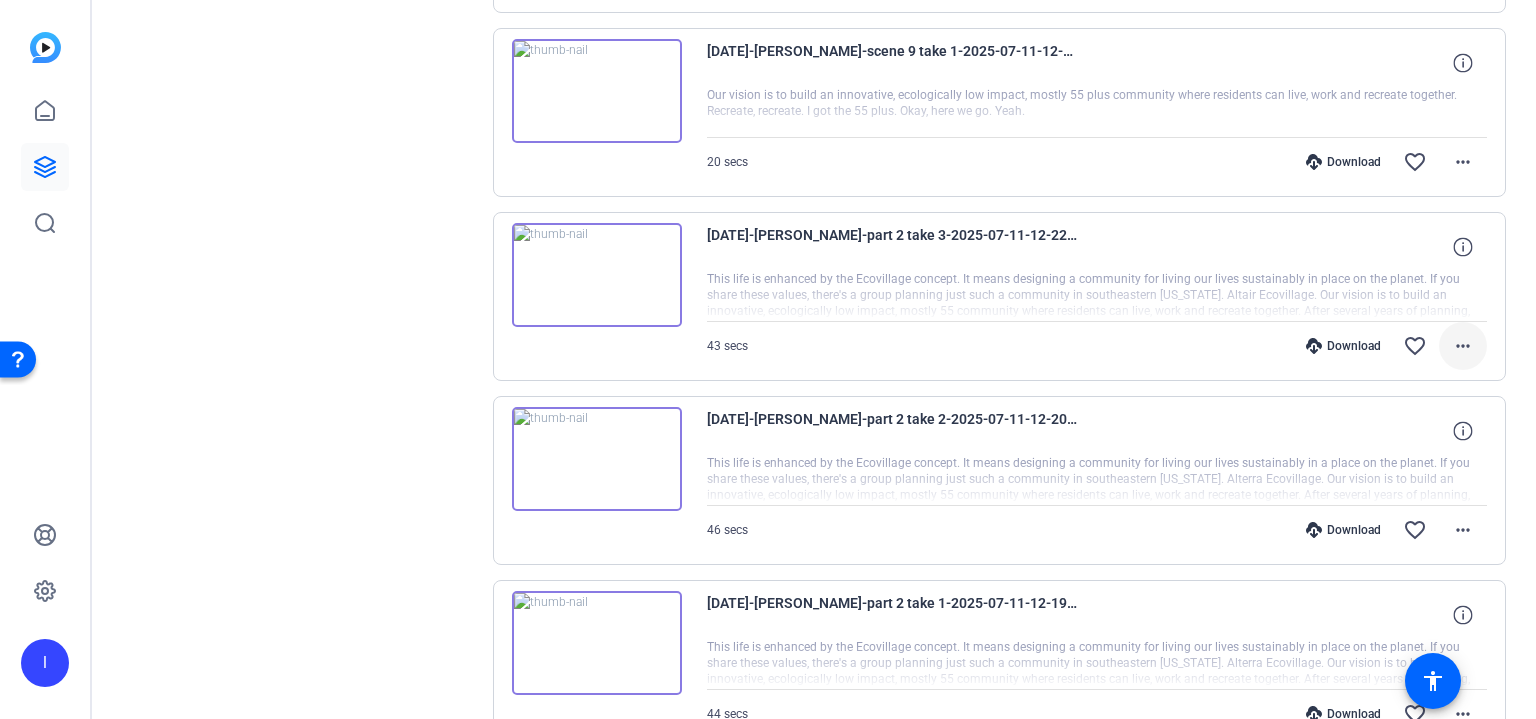 click on "more_horiz" at bounding box center (1463, 346) 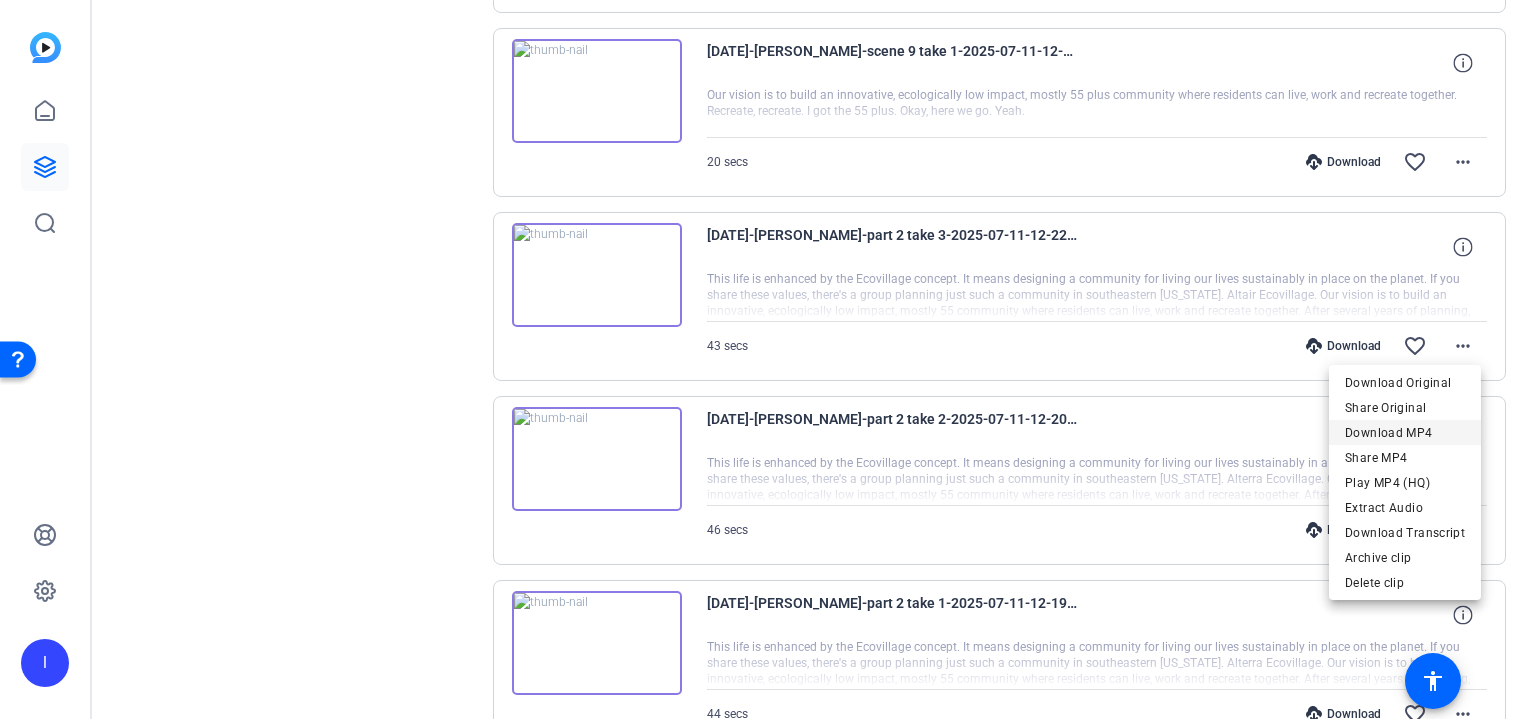 click on "Download MP4" at bounding box center [1405, 432] 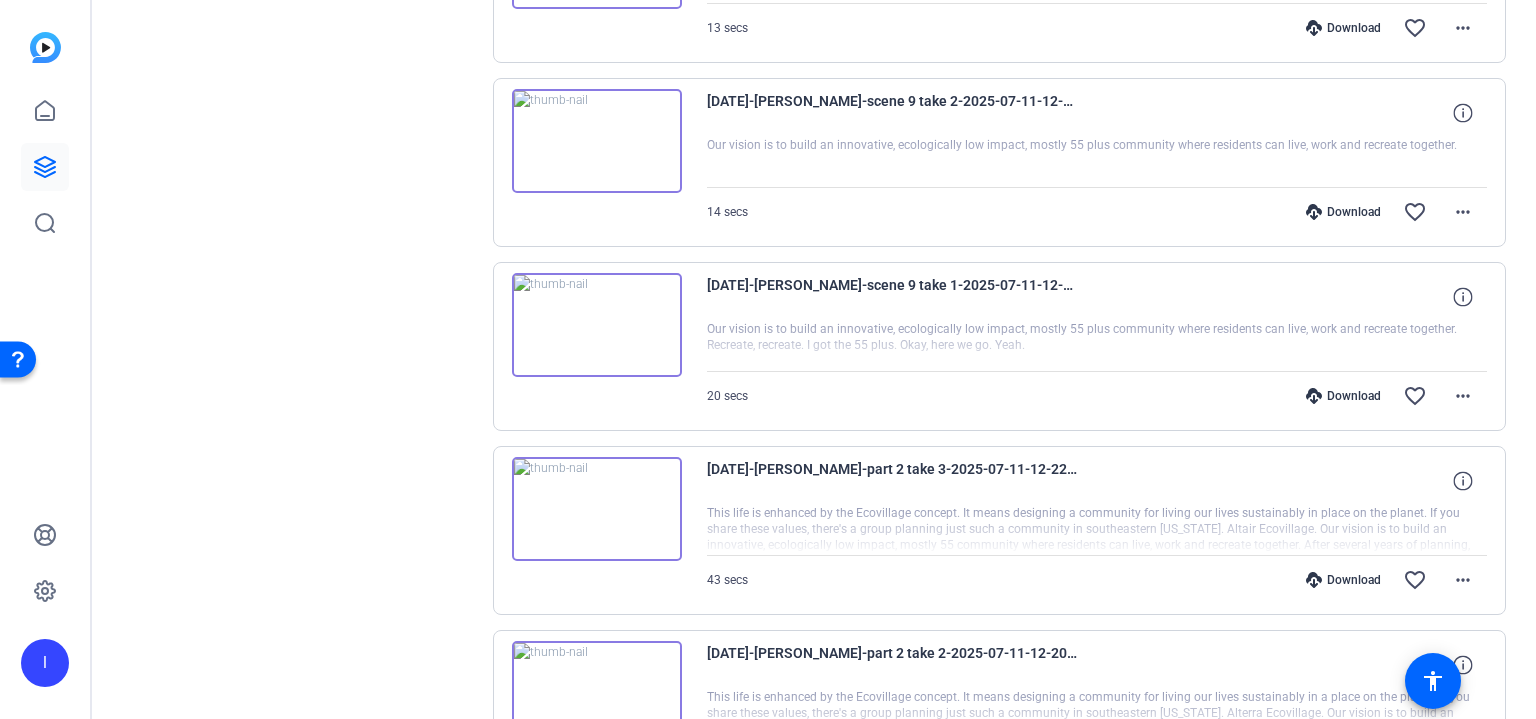 scroll, scrollTop: 994, scrollLeft: 0, axis: vertical 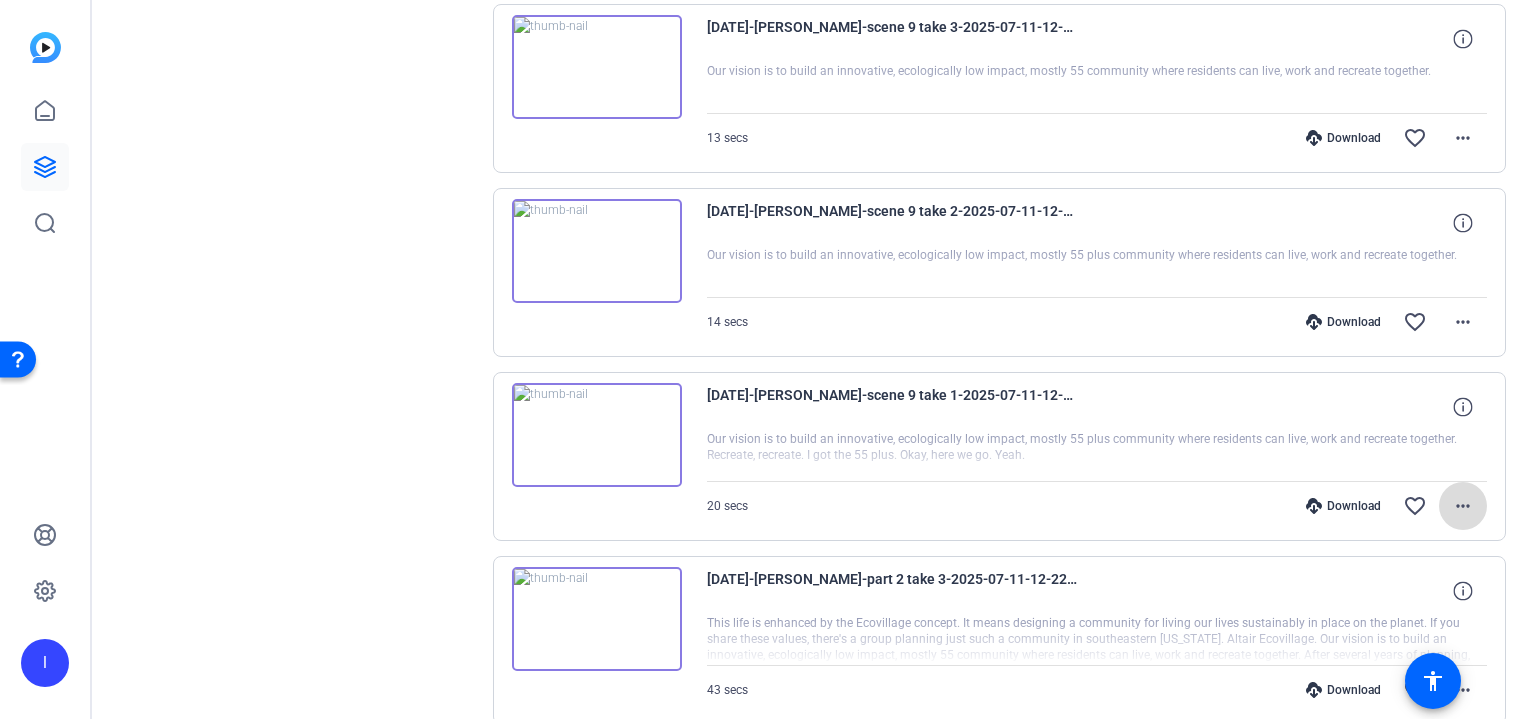 click on "more_horiz" at bounding box center [1463, 506] 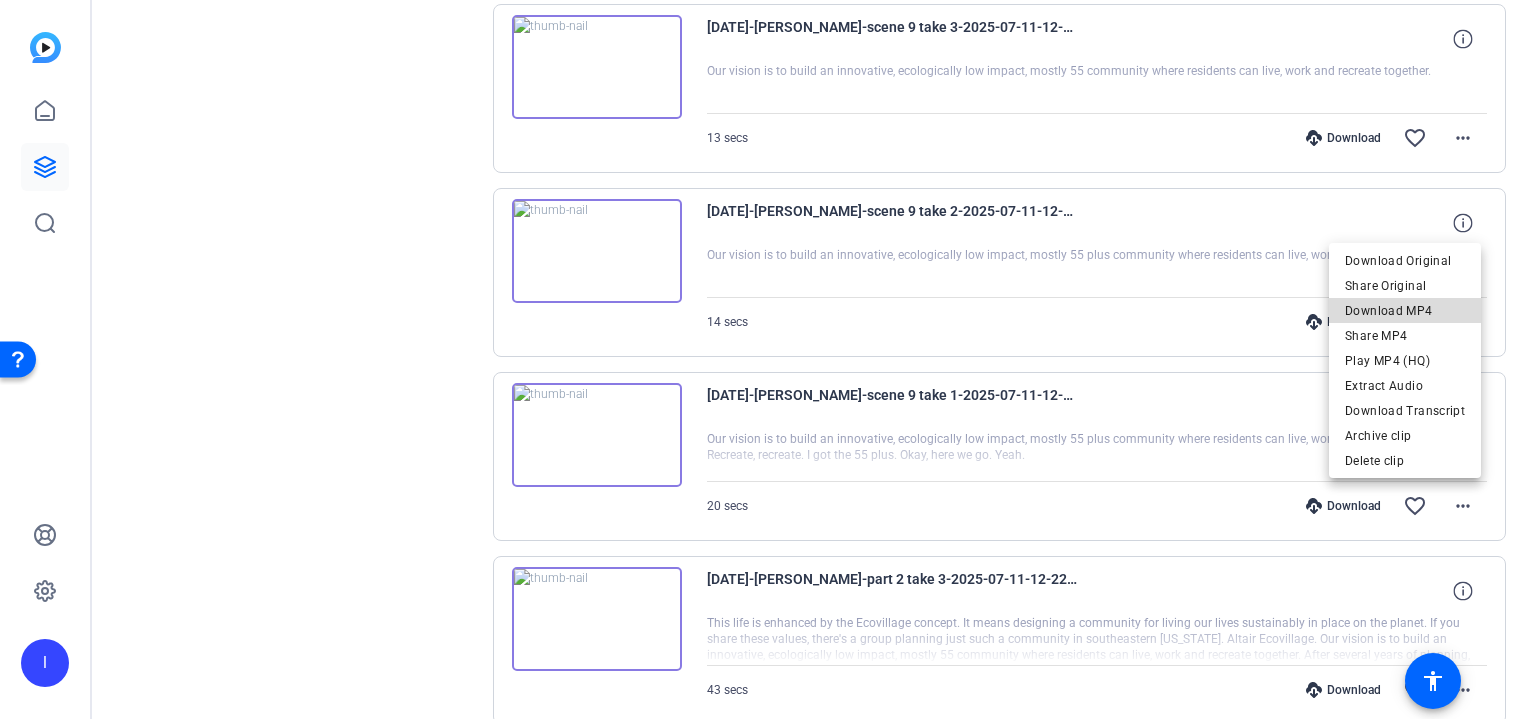 click on "Download MP4" at bounding box center (1405, 311) 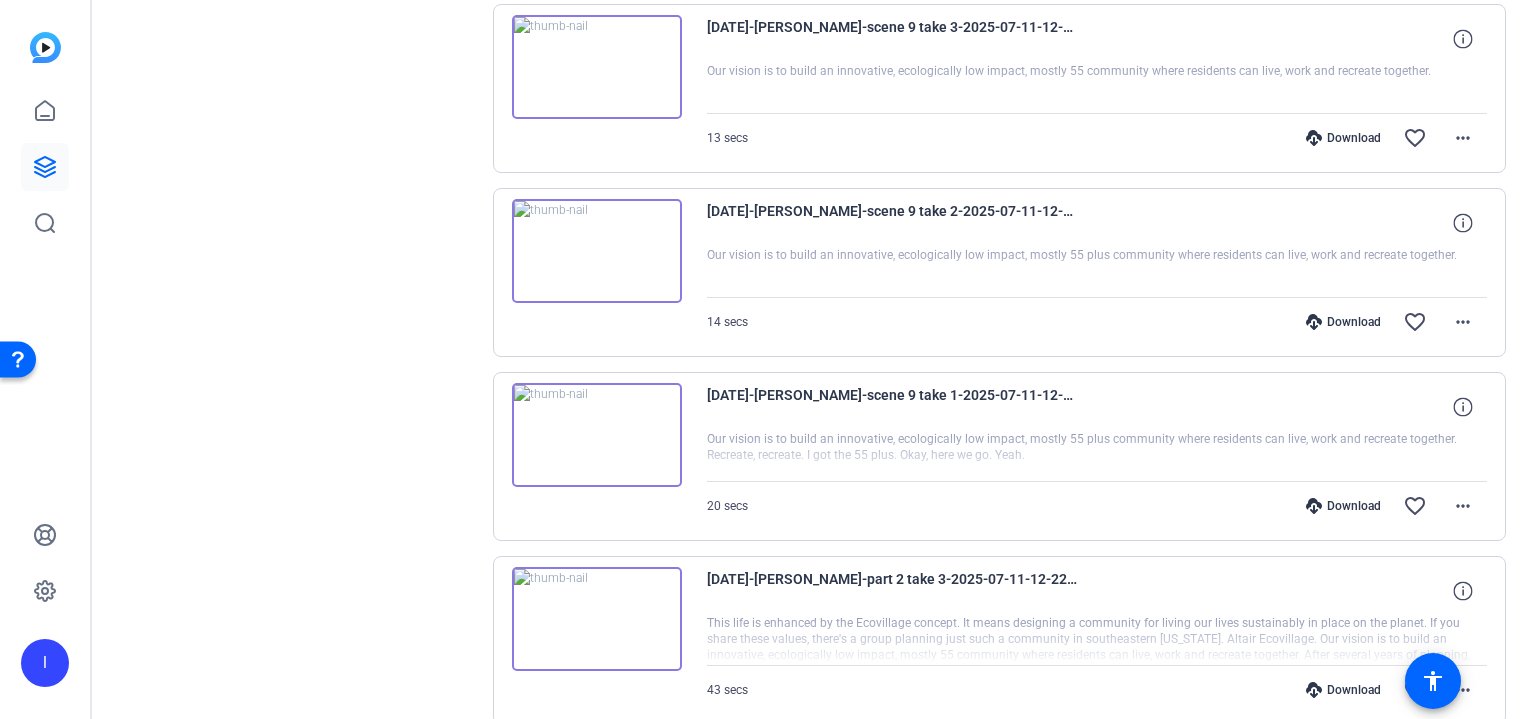 click on "Sessions
Scripts  Sessions more_horiz  [DATE]   [DATE] 11:52 AM  Enter Session
more_horiz  TEST   [DATE] 2:08 PM  Enter Session
more_horiz" 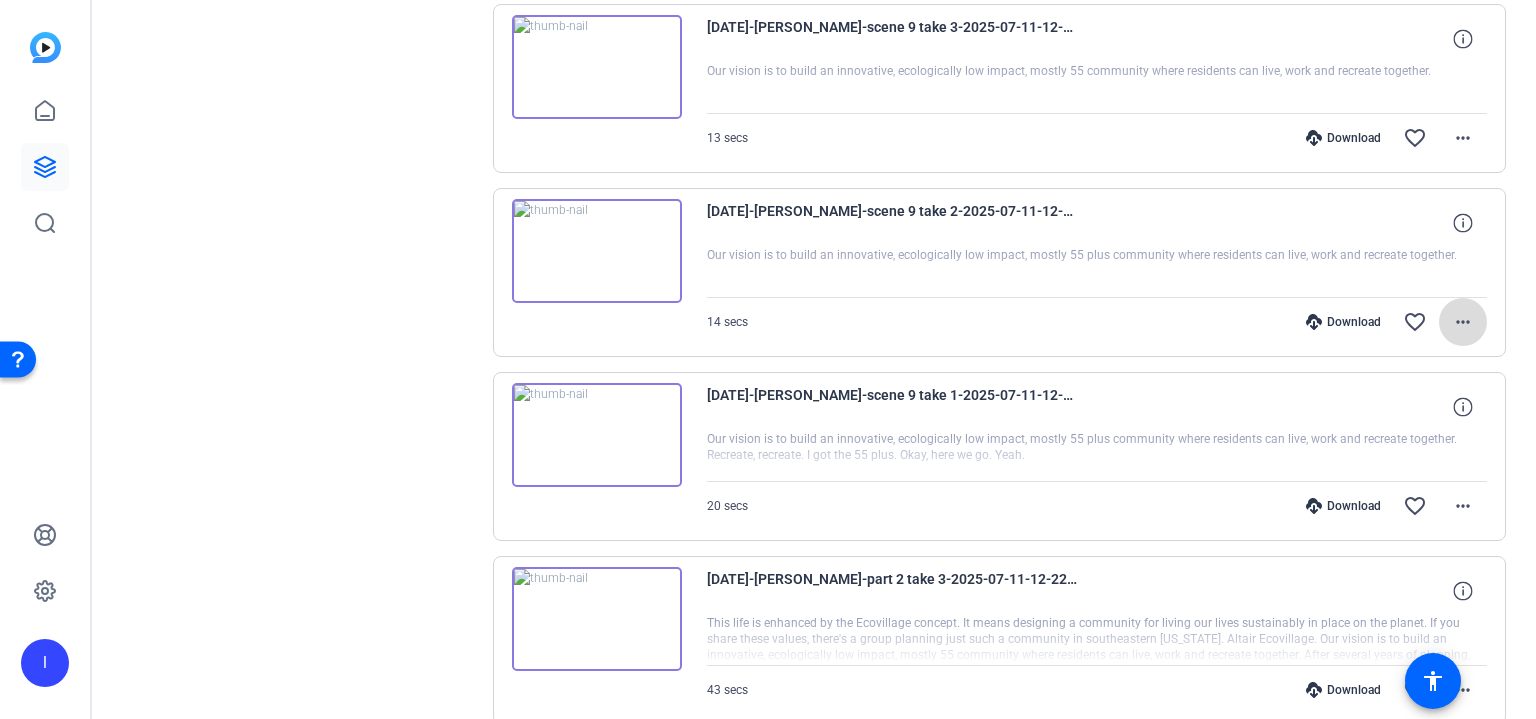 click on "more_horiz" at bounding box center (1463, 322) 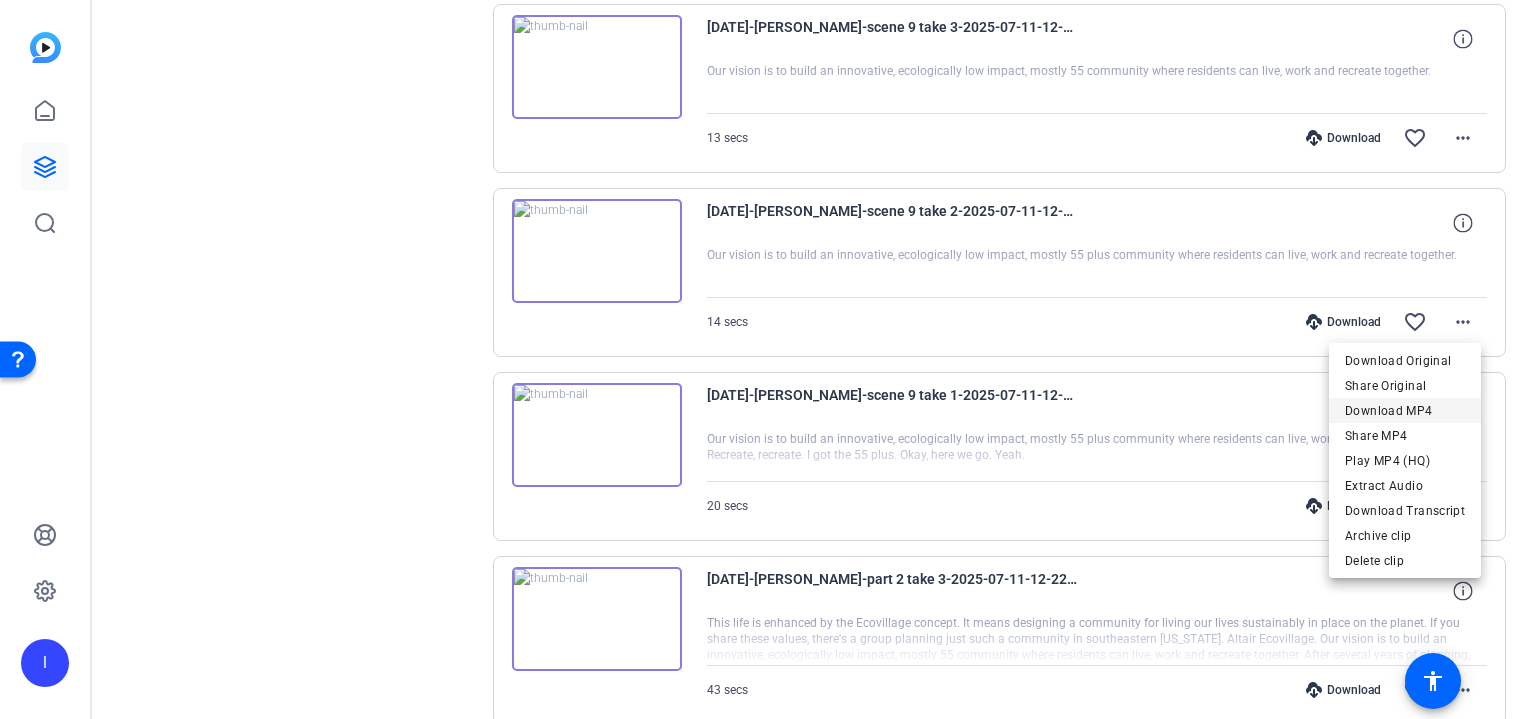 click on "Download MP4" at bounding box center [1405, 410] 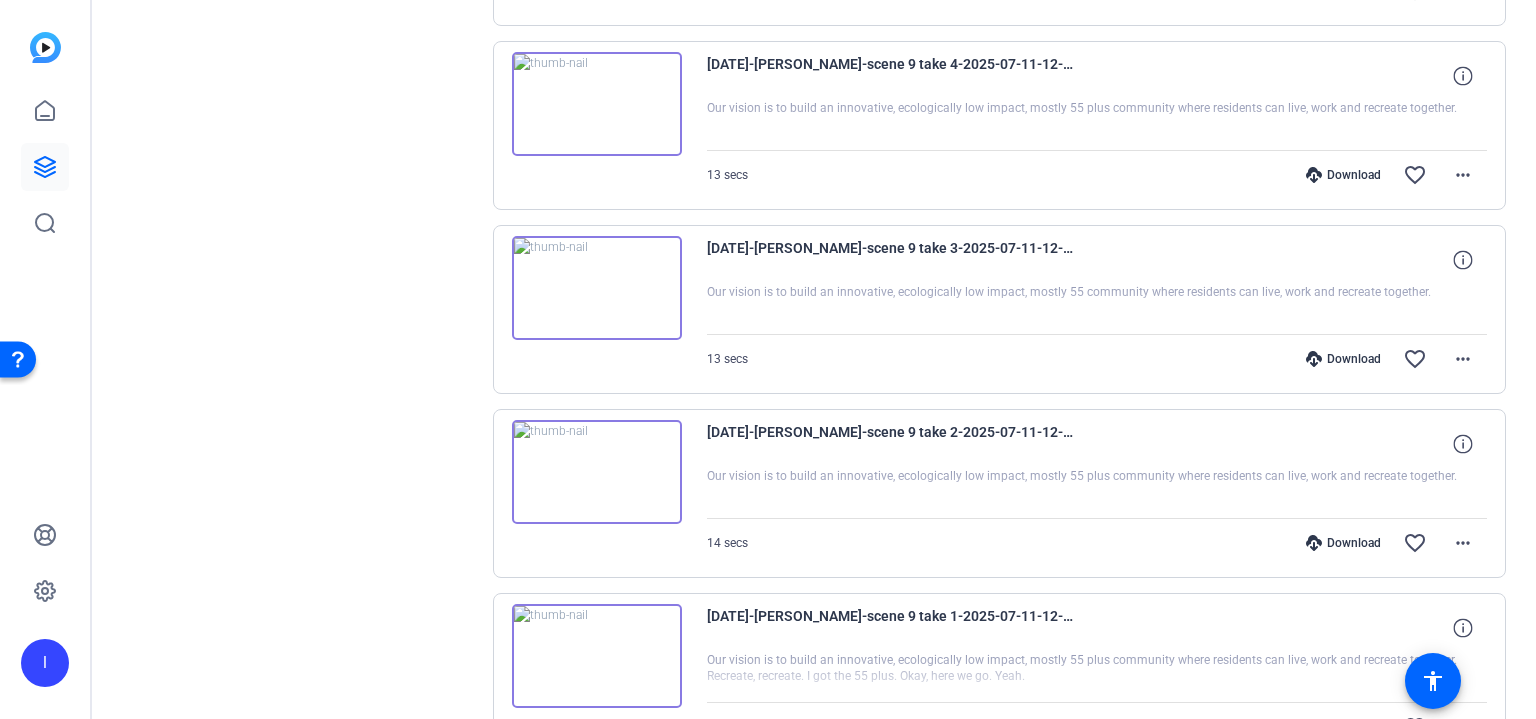 scroll, scrollTop: 662, scrollLeft: 0, axis: vertical 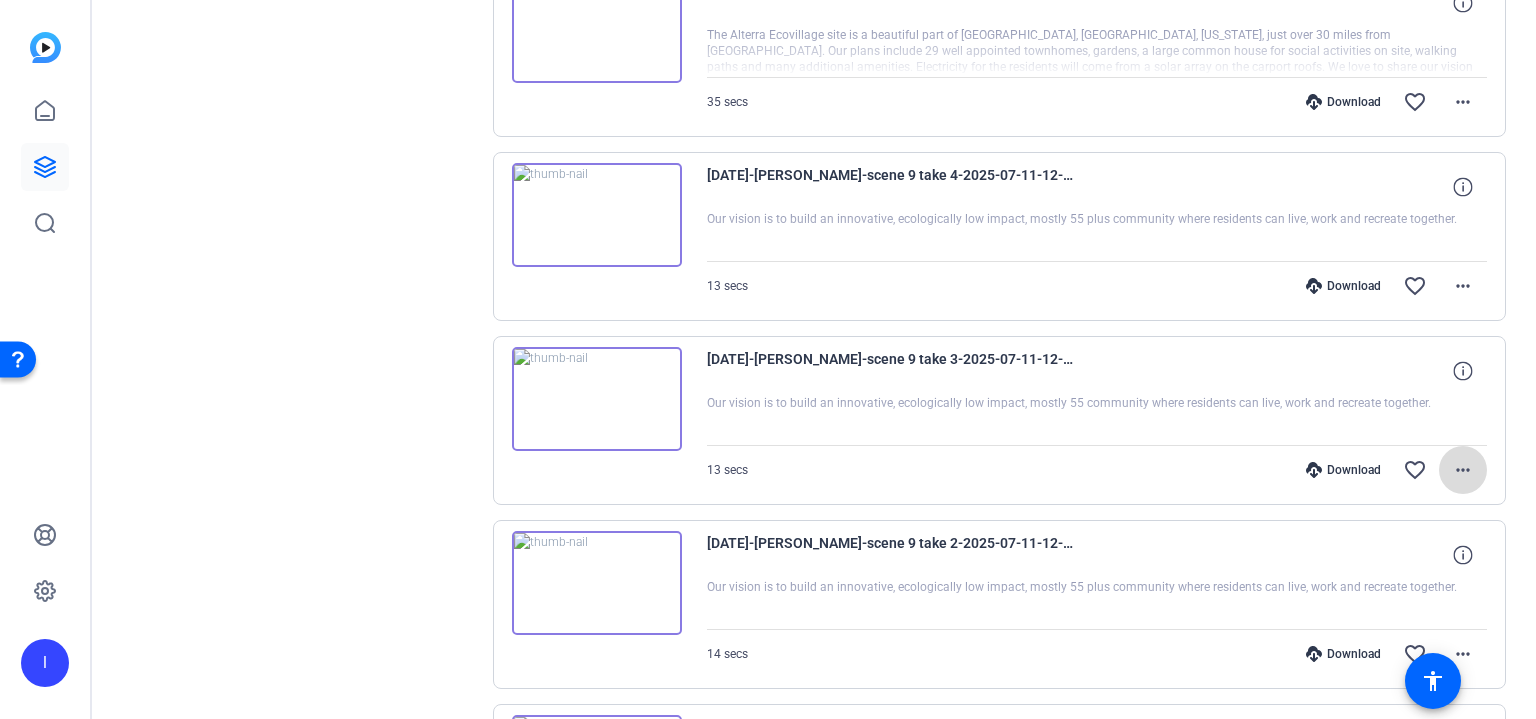 click on "more_horiz" at bounding box center (1463, 470) 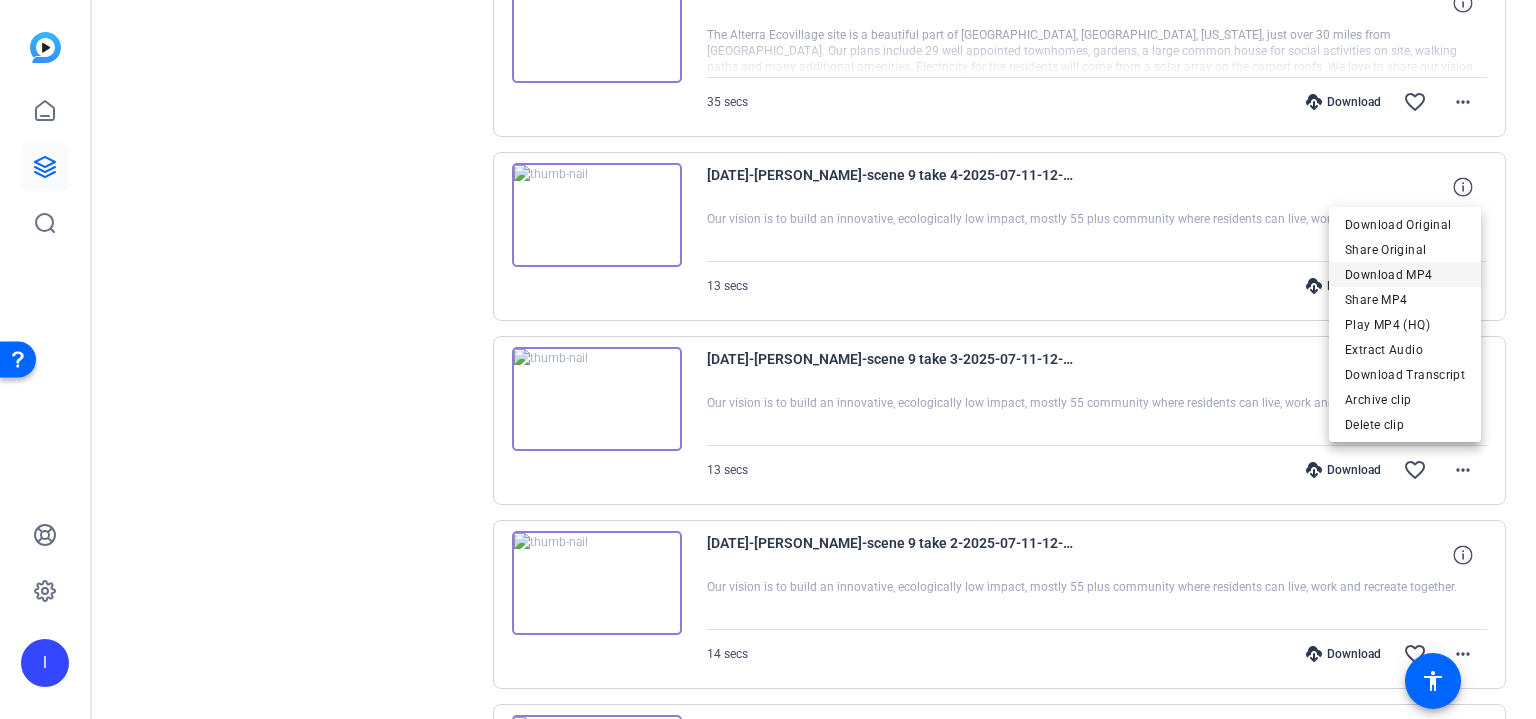 click on "Download MP4" at bounding box center (1405, 275) 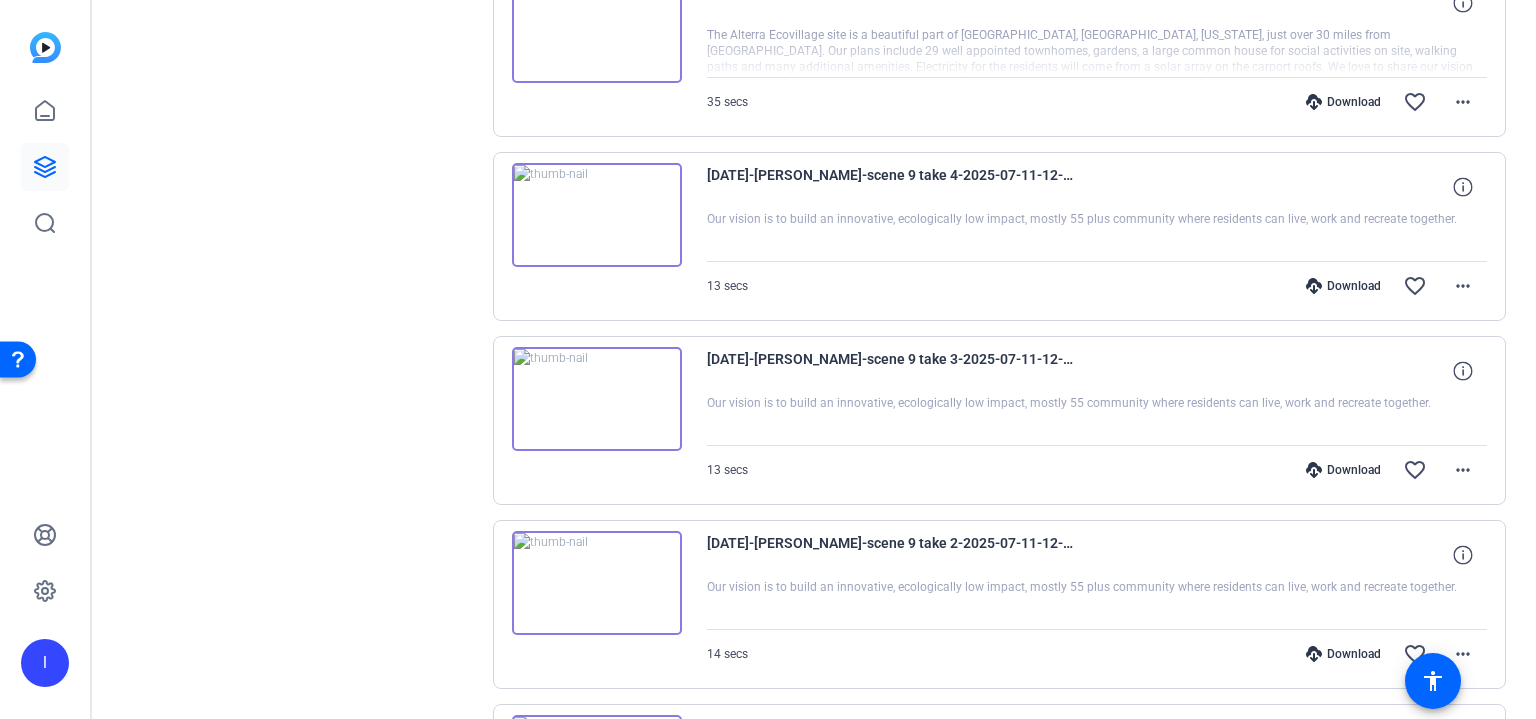 click on "Sessions
Scripts  Sessions more_horiz  [DATE]   [DATE] 11:52 AM  Enter Session
more_horiz  TEST   [DATE] 2:08 PM  Enter Session
more_horiz" 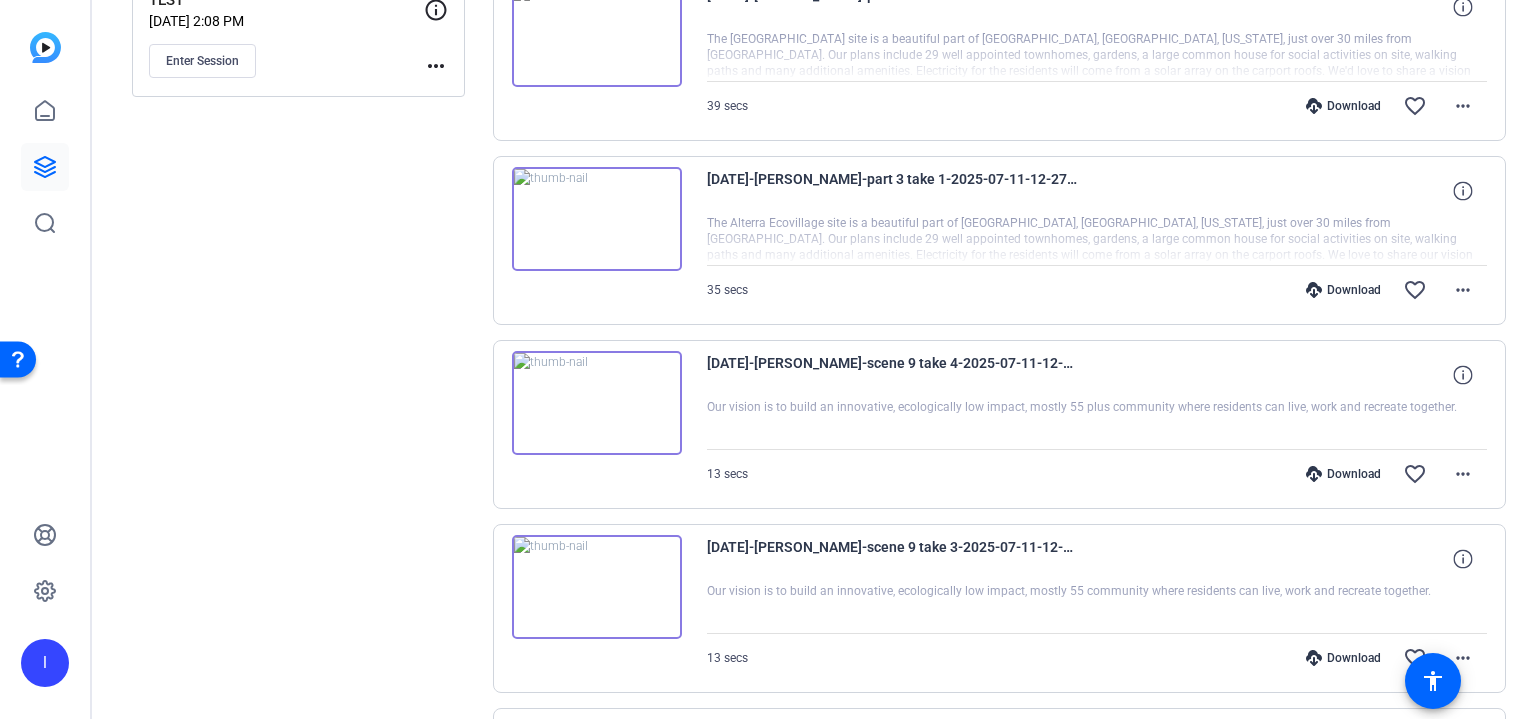 scroll, scrollTop: 442, scrollLeft: 0, axis: vertical 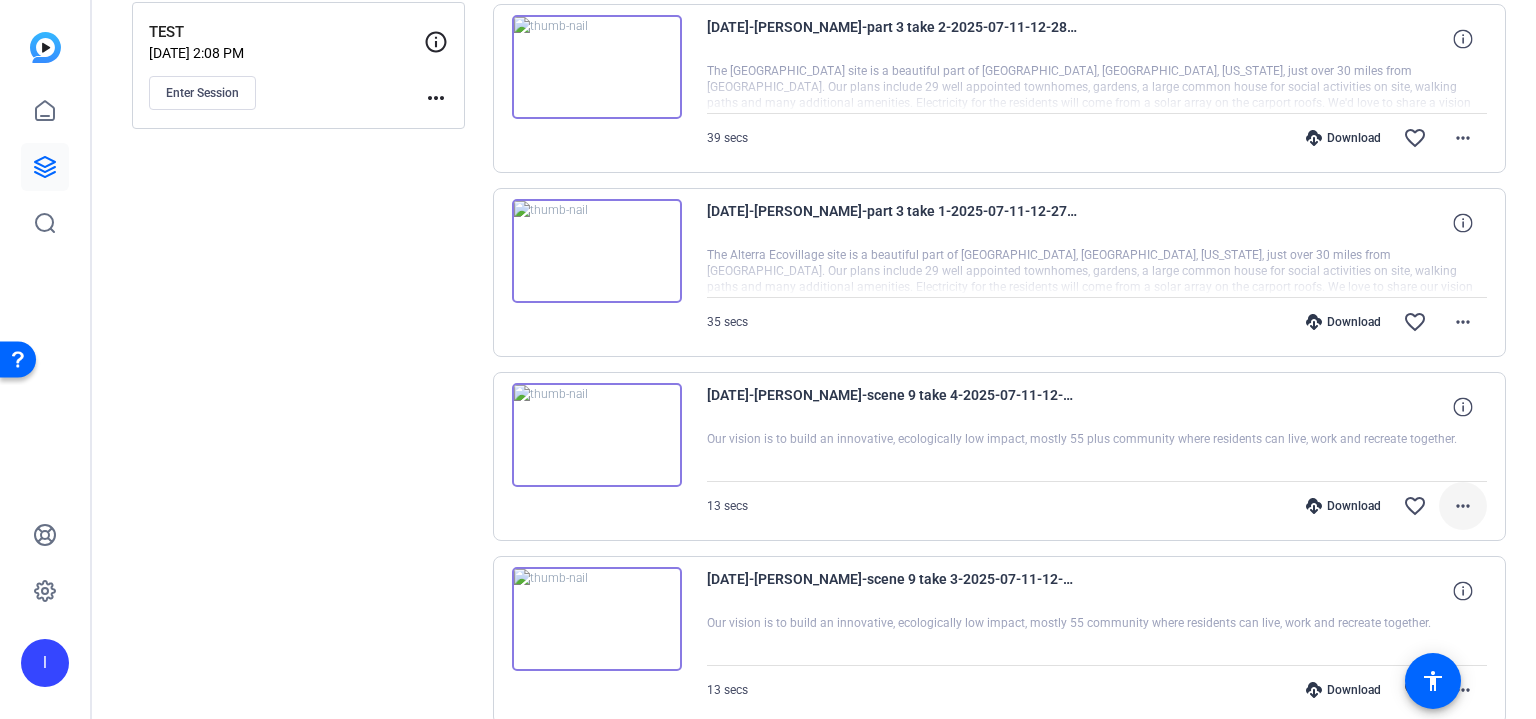 click on "more_horiz" at bounding box center [1463, 506] 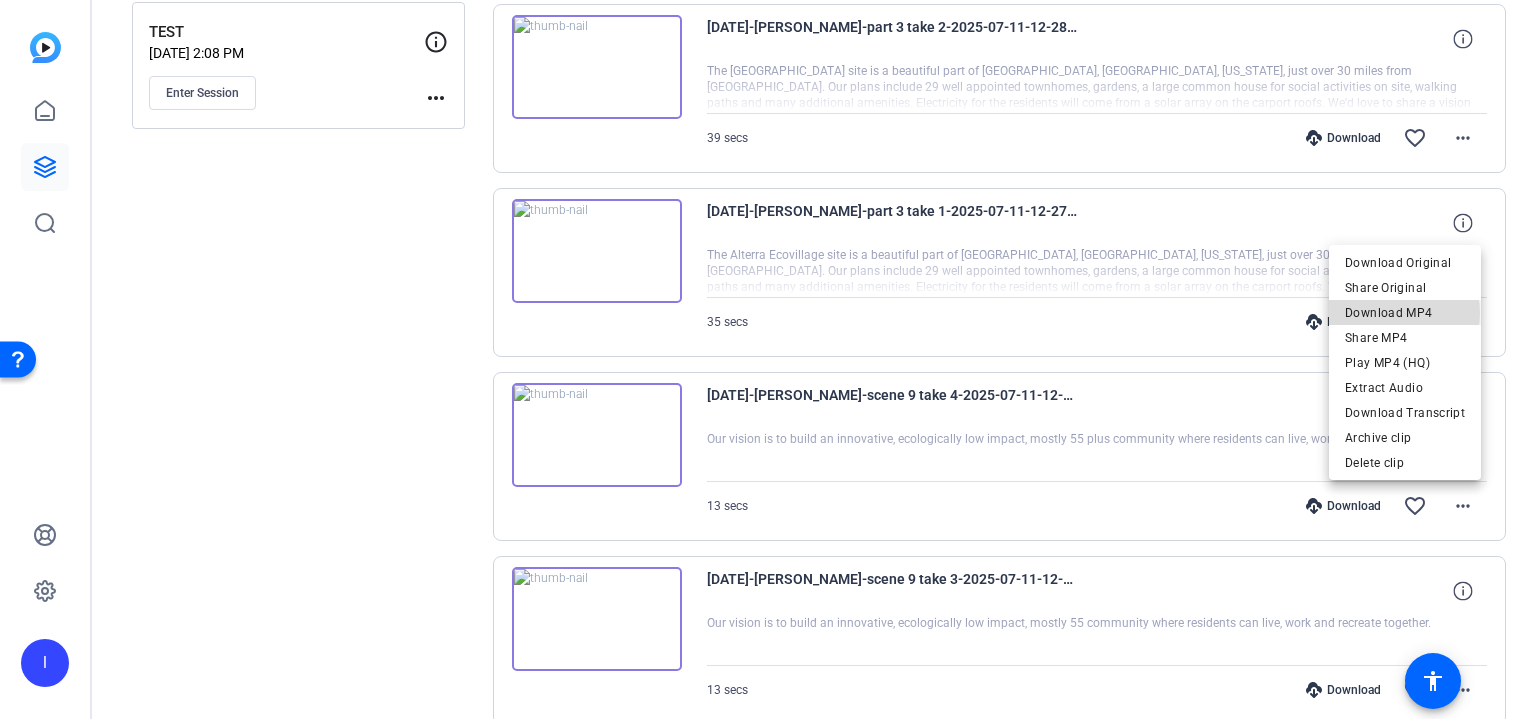 click on "Download MP4" at bounding box center [1405, 312] 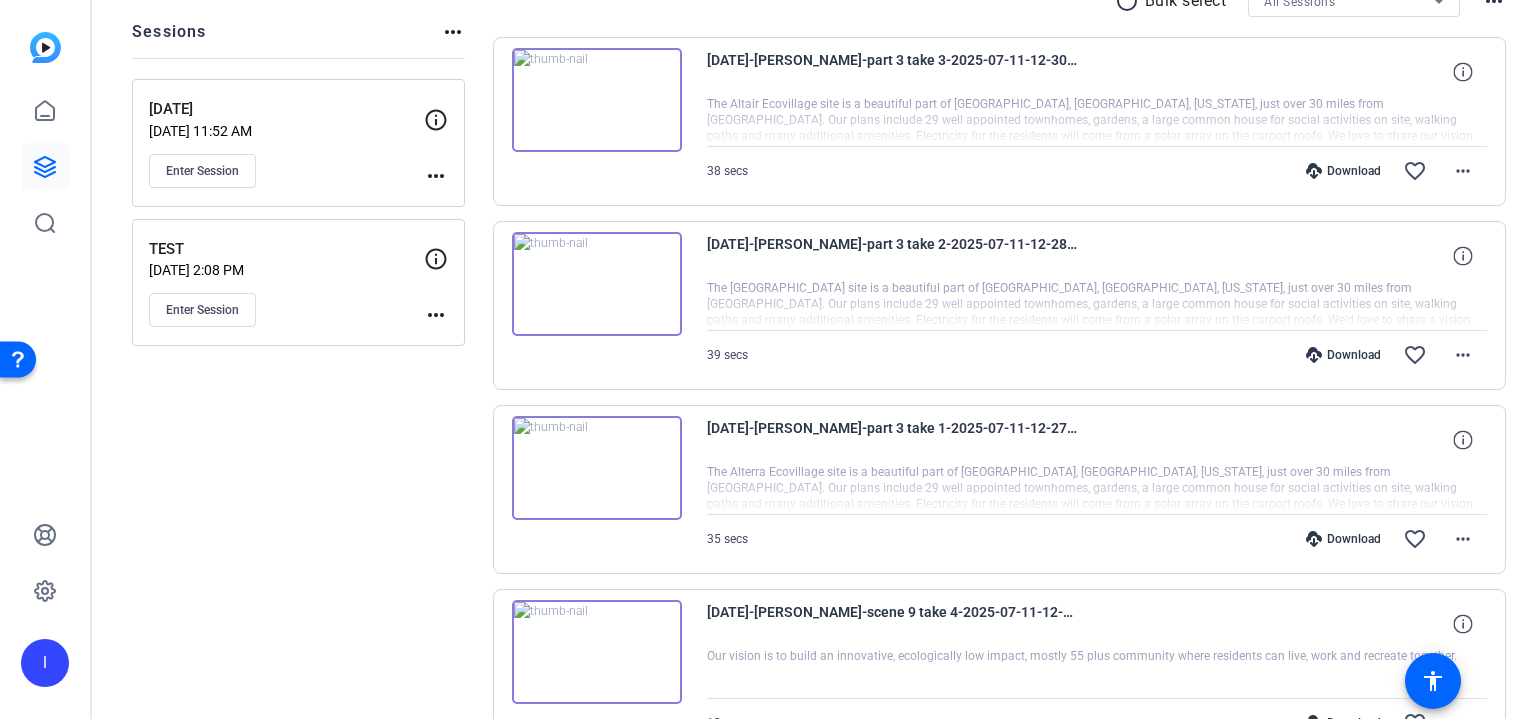 scroll, scrollTop: 221, scrollLeft: 0, axis: vertical 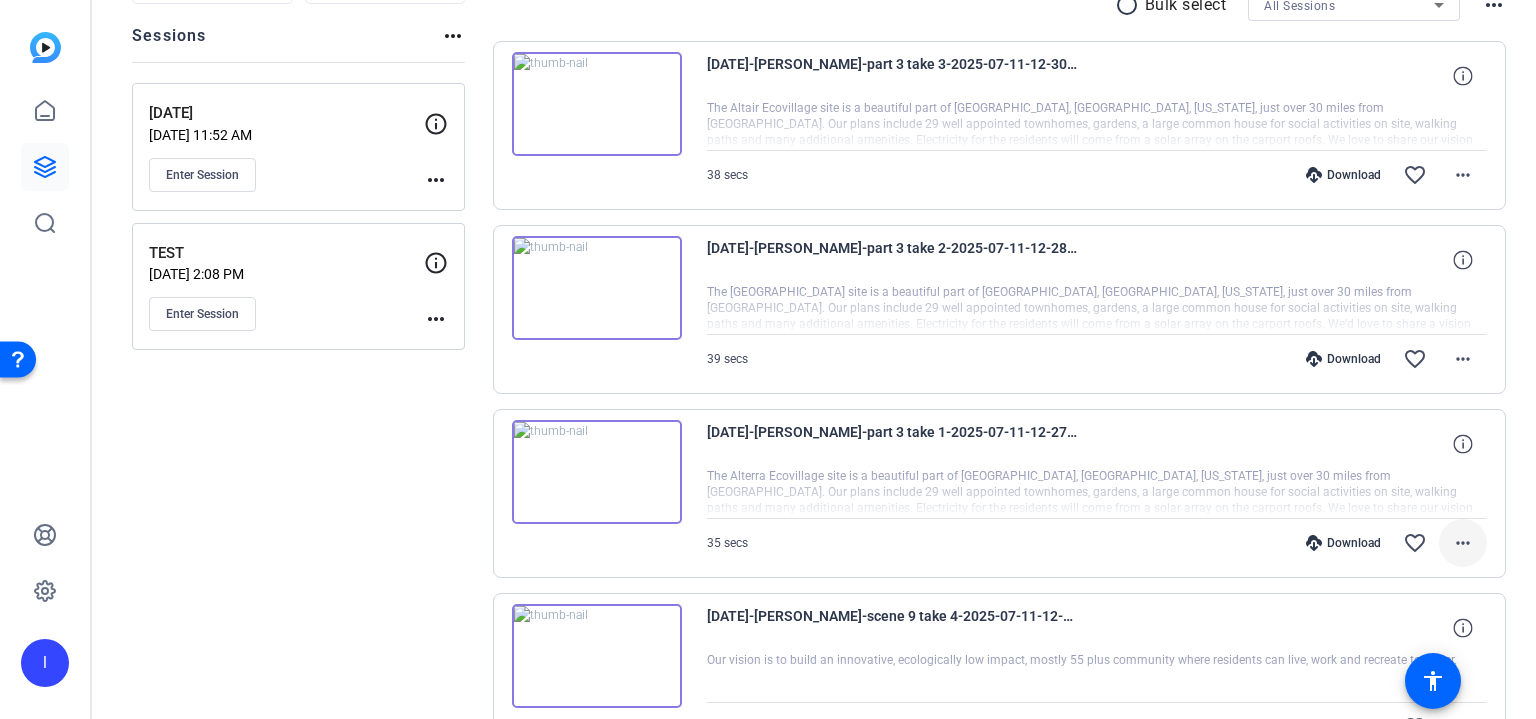 click on "more_horiz" at bounding box center (1463, 543) 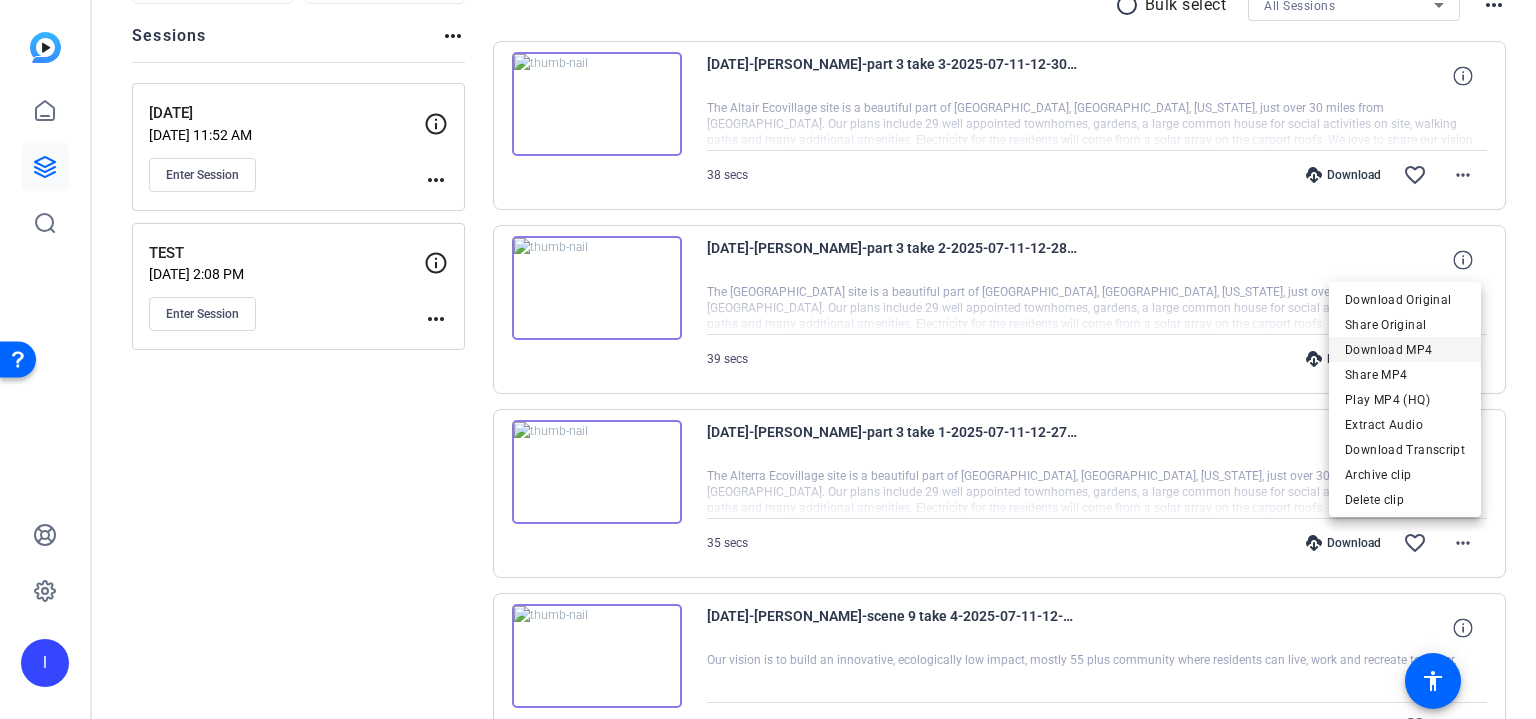 click on "Download MP4" at bounding box center (1405, 350) 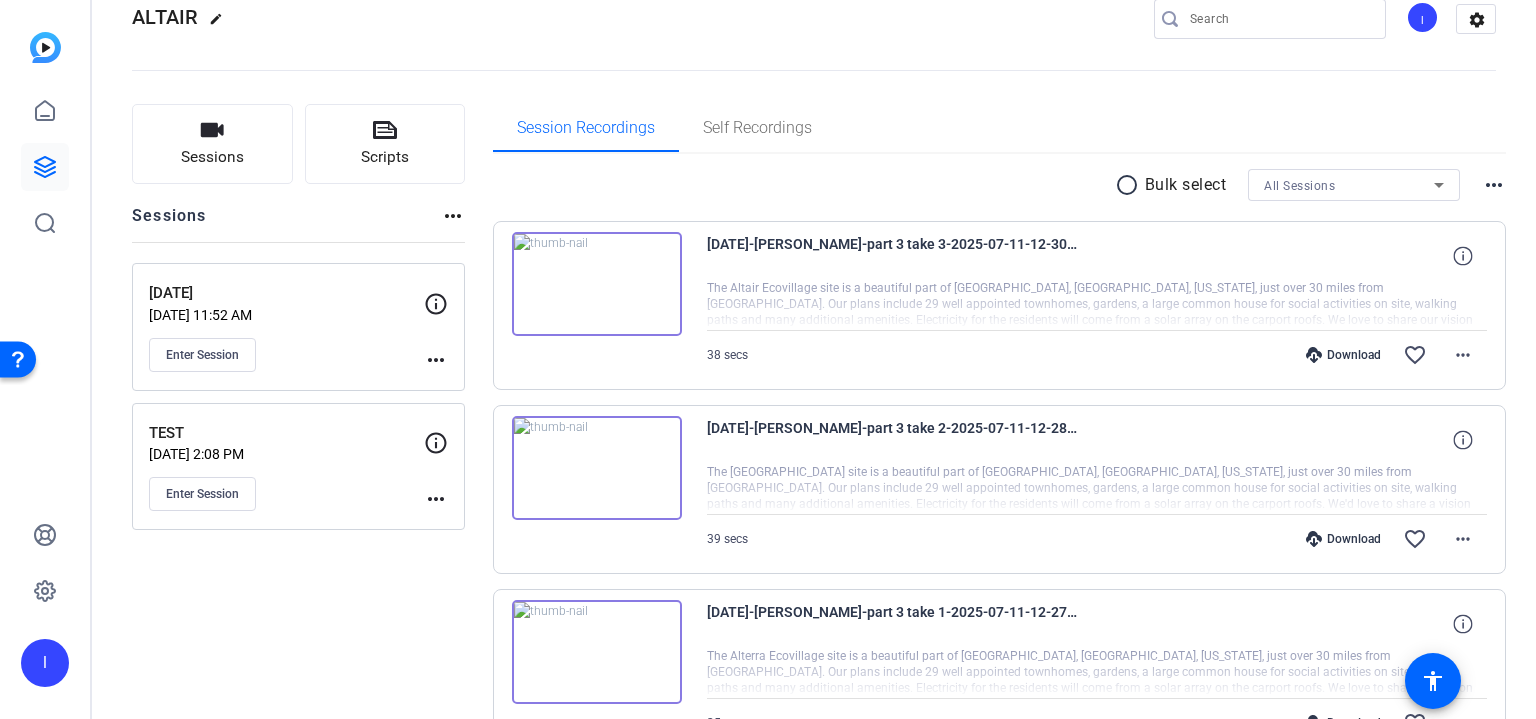 scroll, scrollTop: 0, scrollLeft: 0, axis: both 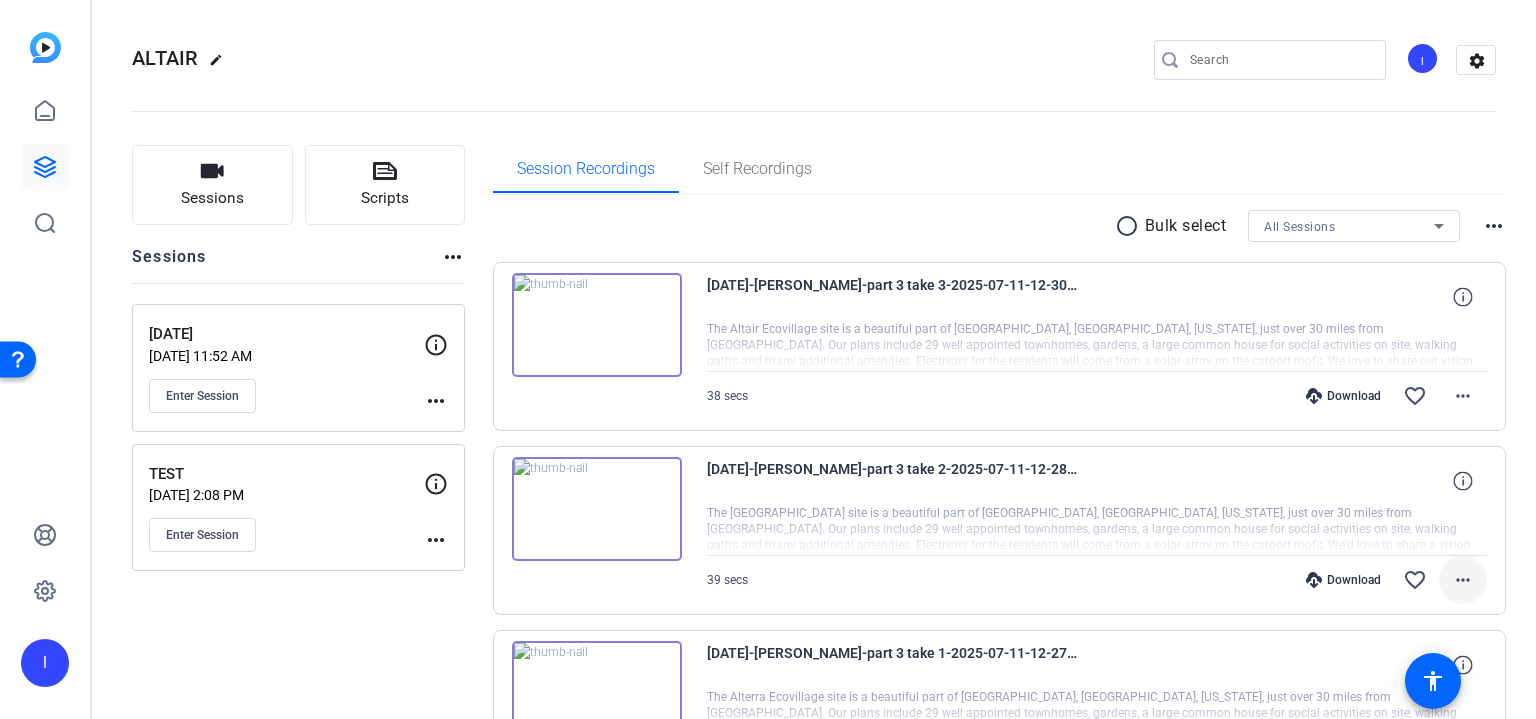 click on "more_horiz" at bounding box center (1463, 580) 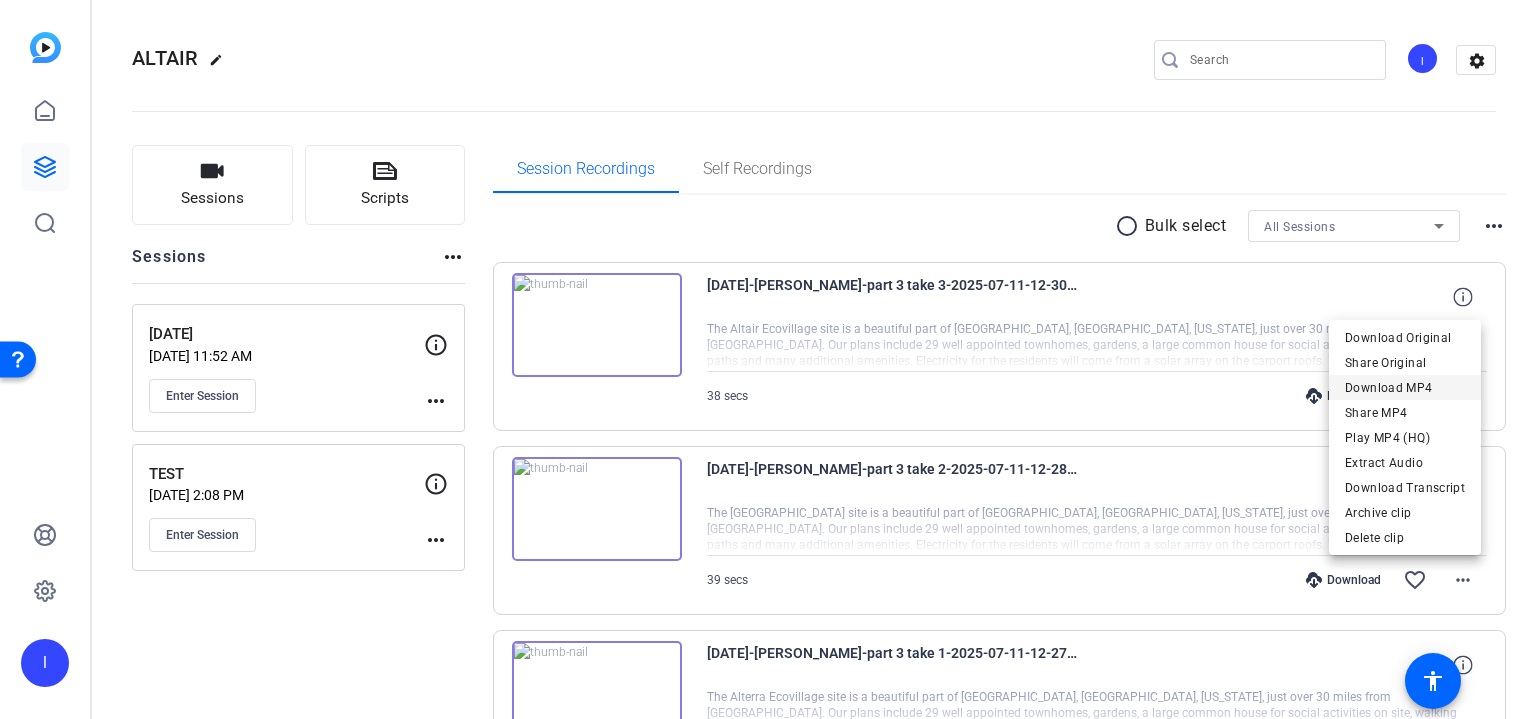 click on "Download MP4" at bounding box center (1405, 387) 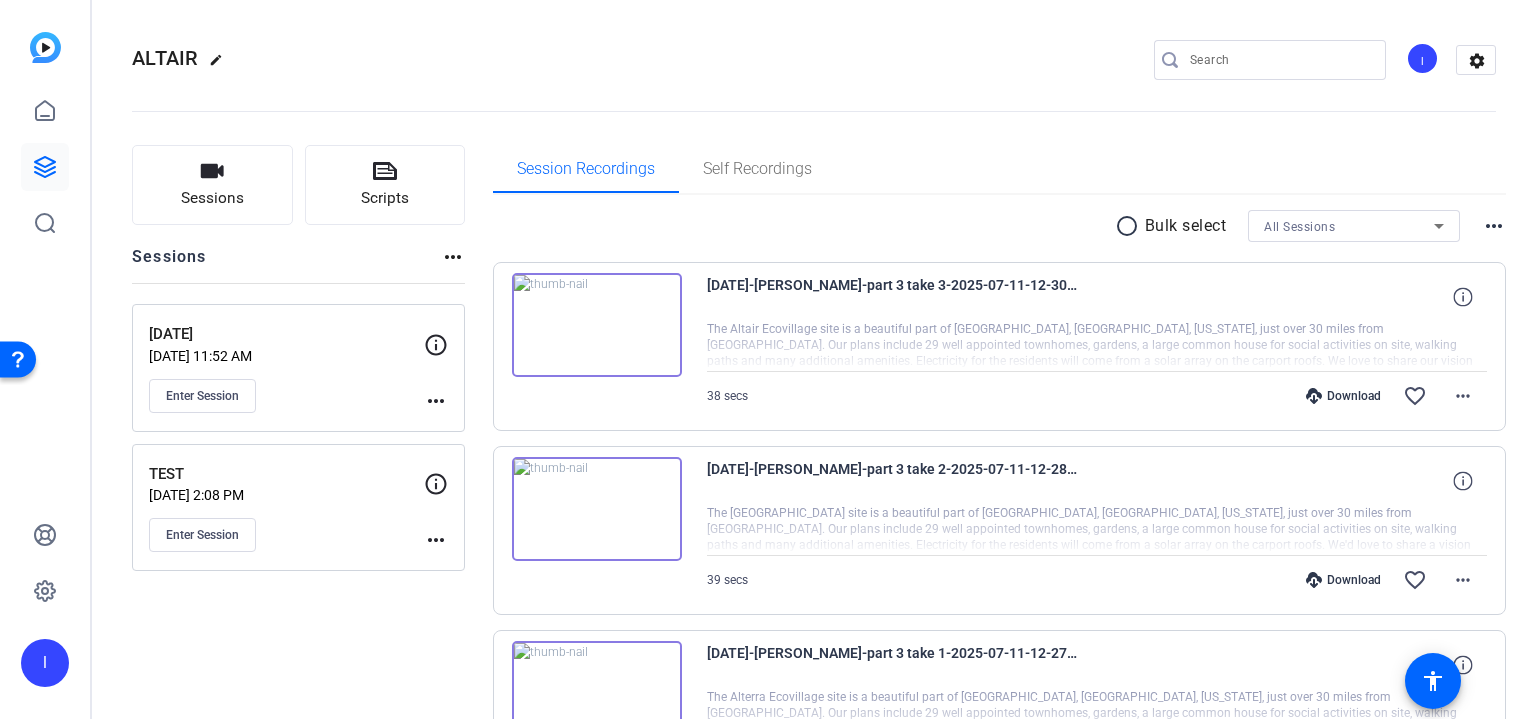 click on "38 secs
Download  favorite_border more_horiz" at bounding box center (1097, 396) 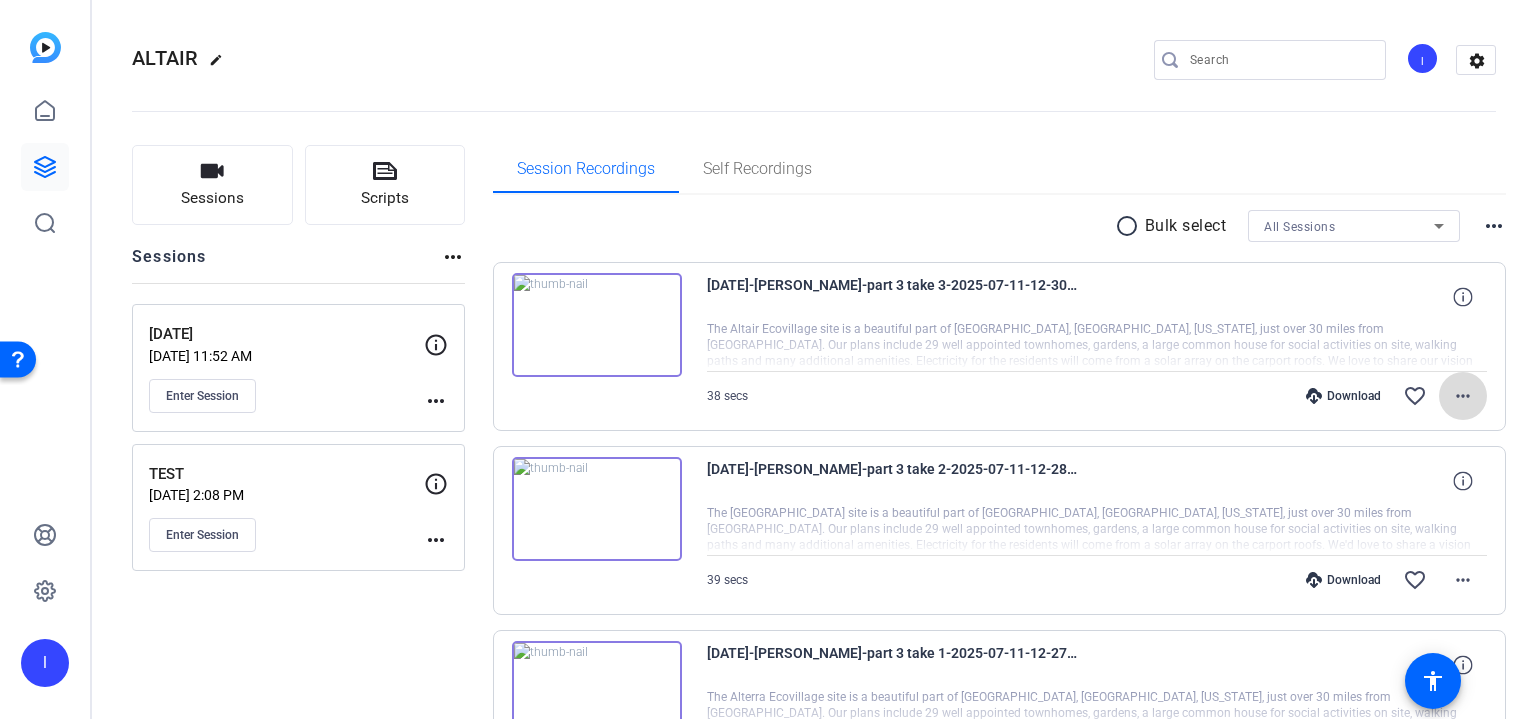 click on "more_horiz" at bounding box center [1463, 396] 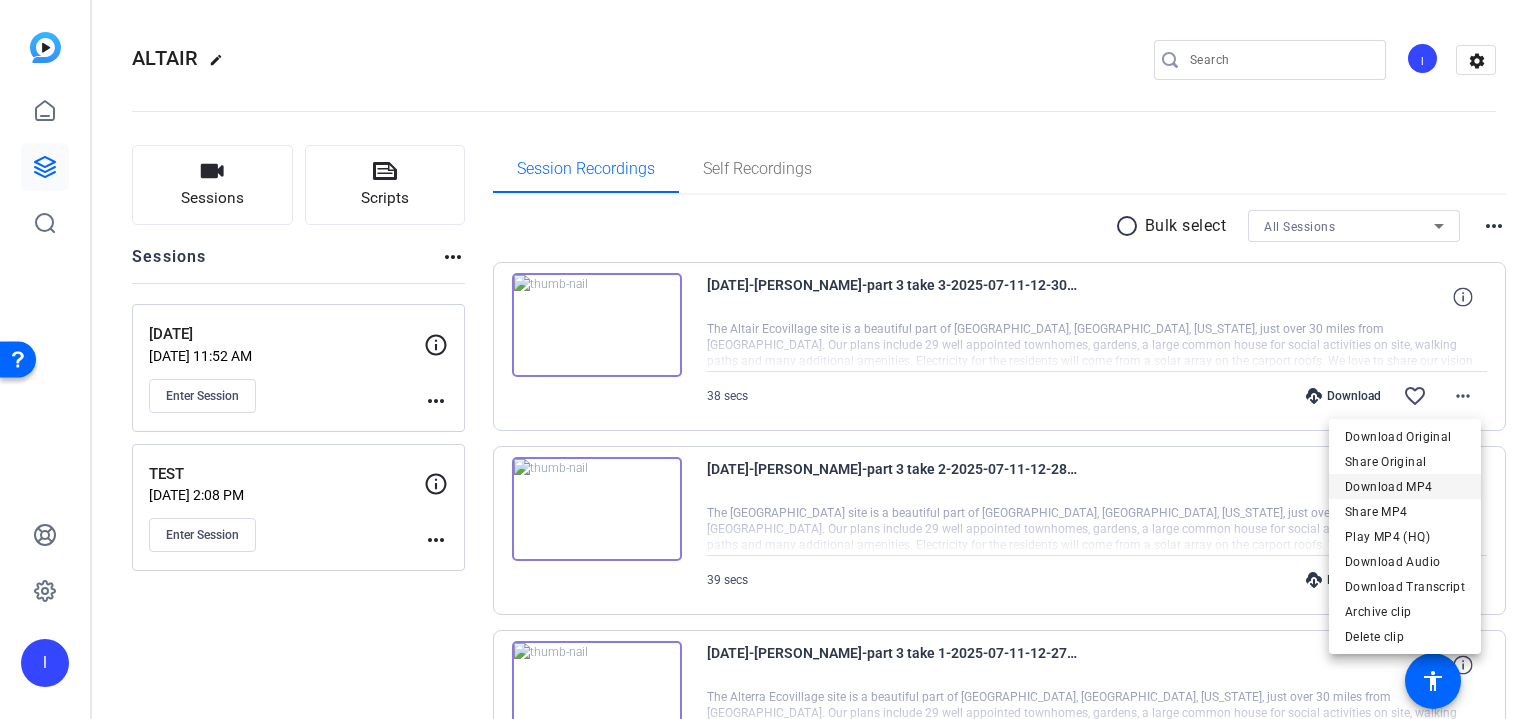 click on "Download MP4" at bounding box center [1405, 487] 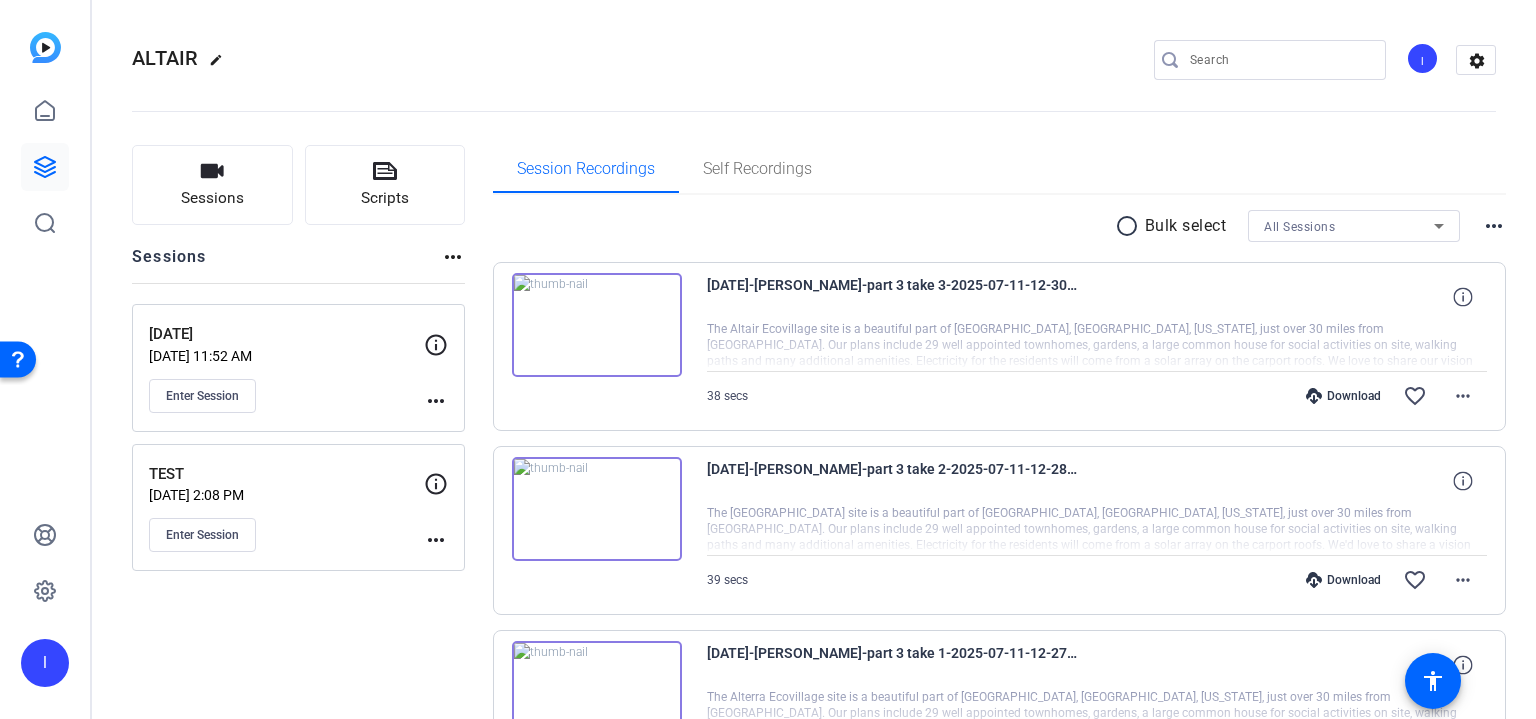 click on "I" 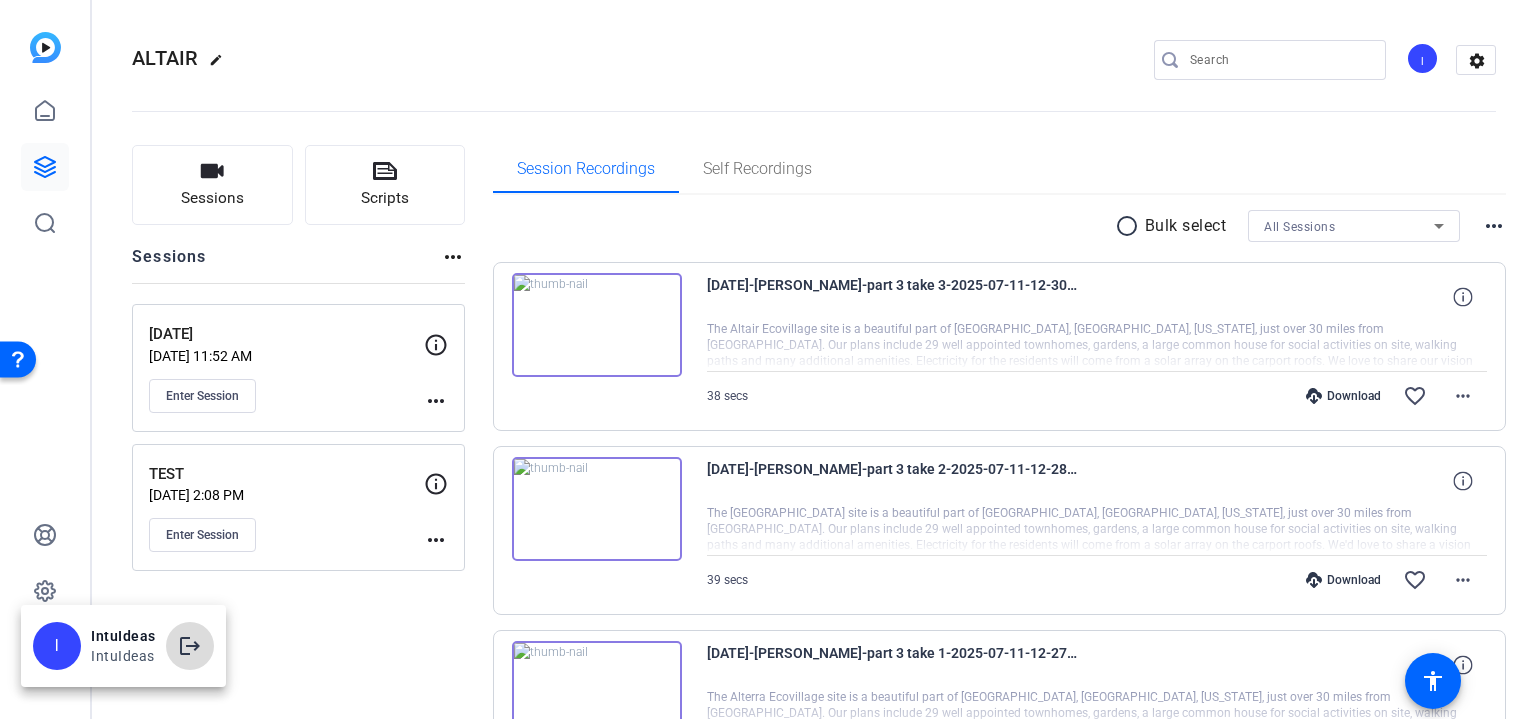 click on "logout" at bounding box center [190, 646] 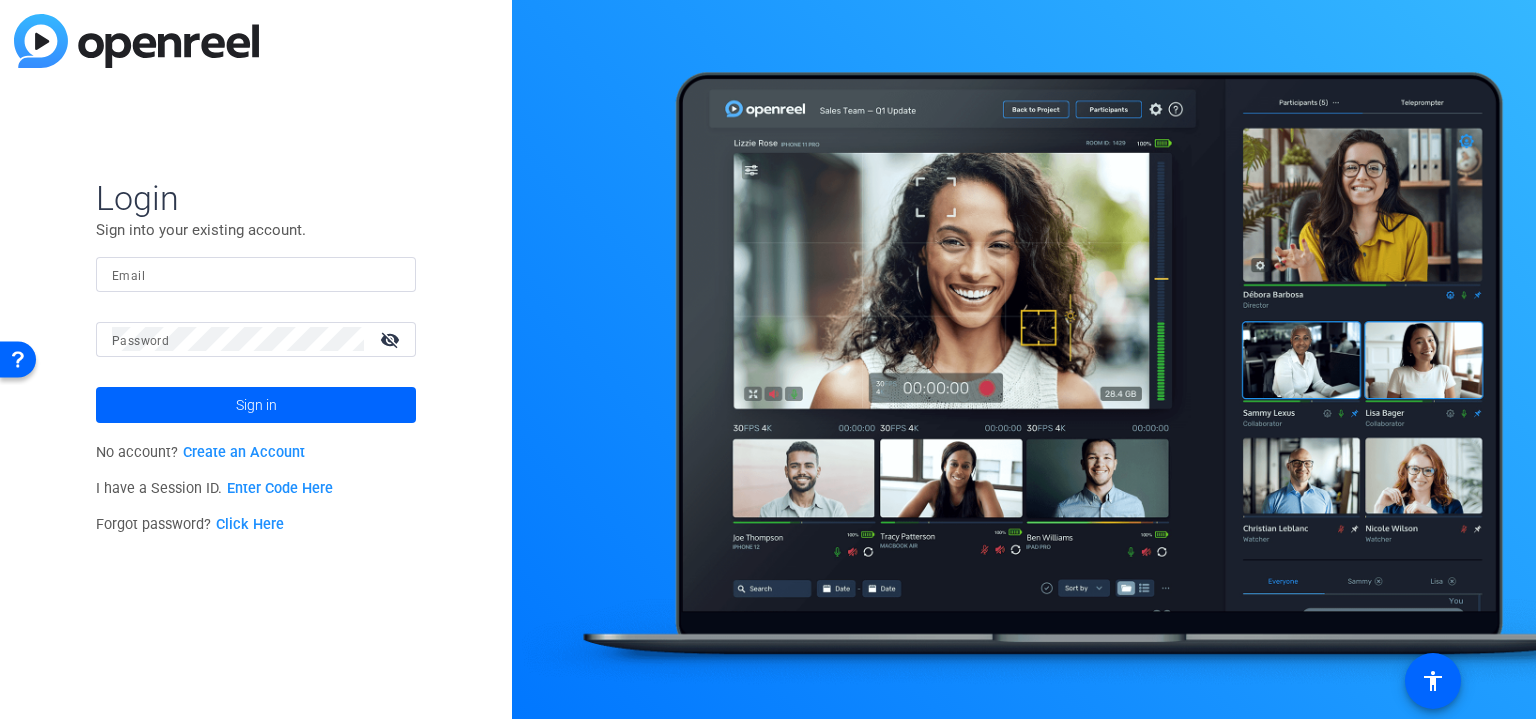 type on "[PERSON_NAME][EMAIL_ADDRESS][DOMAIN_NAME]" 